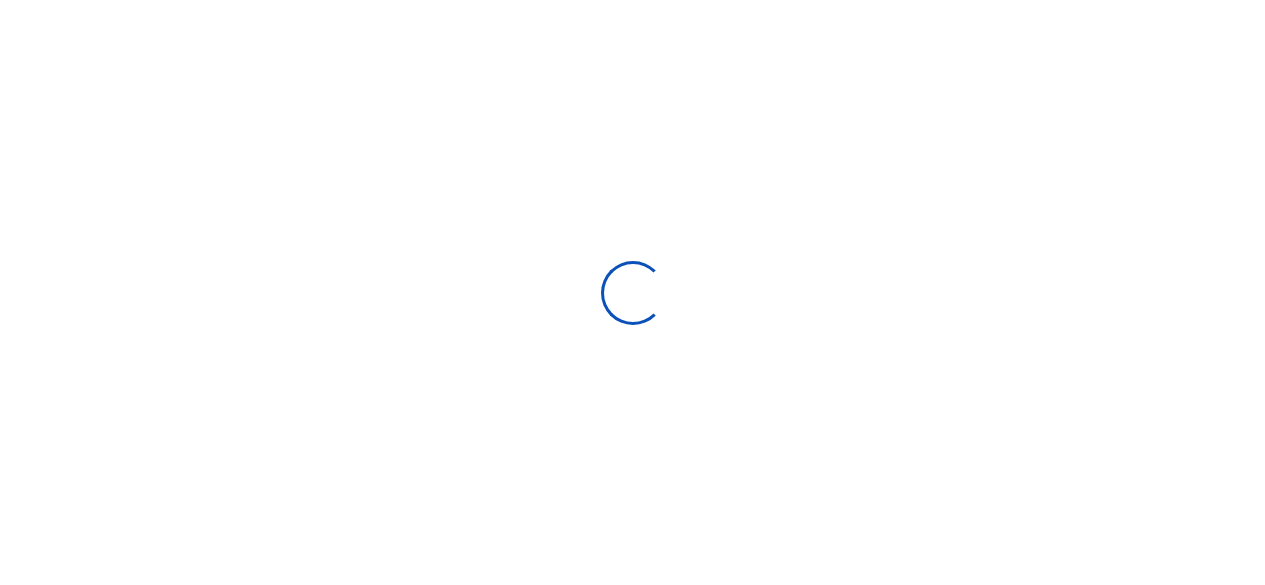 scroll, scrollTop: 0, scrollLeft: 0, axis: both 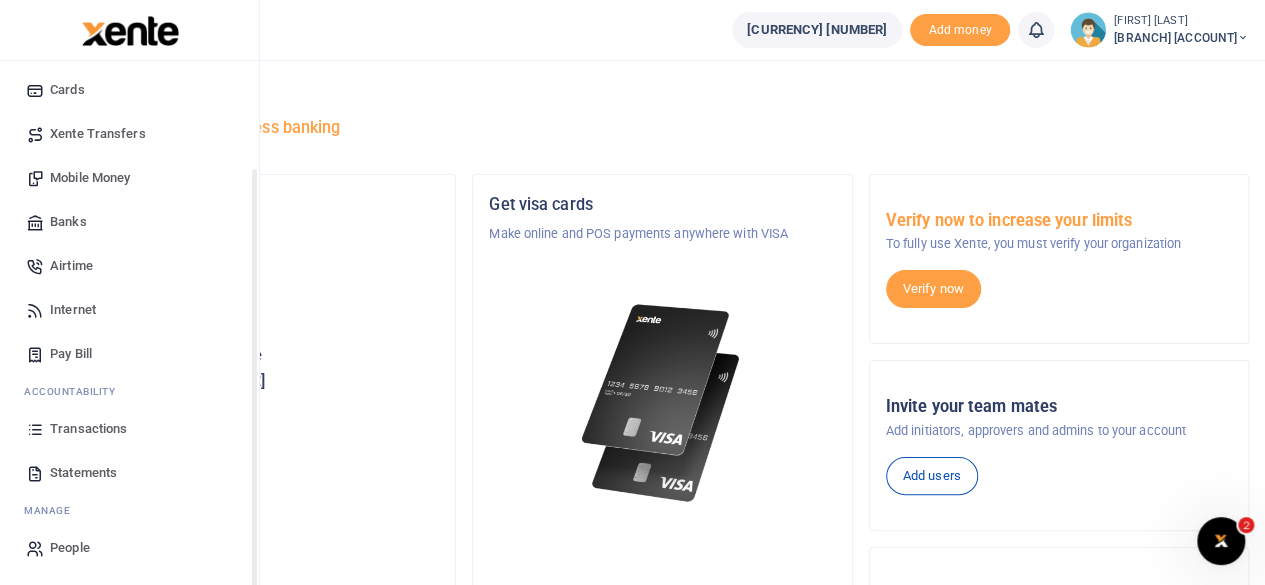 click on "Start
Dashboard
M ake Payments
Cards
Xente Transfers
Mobile Money
Banks
Airtime
Internet
Pay Bill" at bounding box center (129, 259) 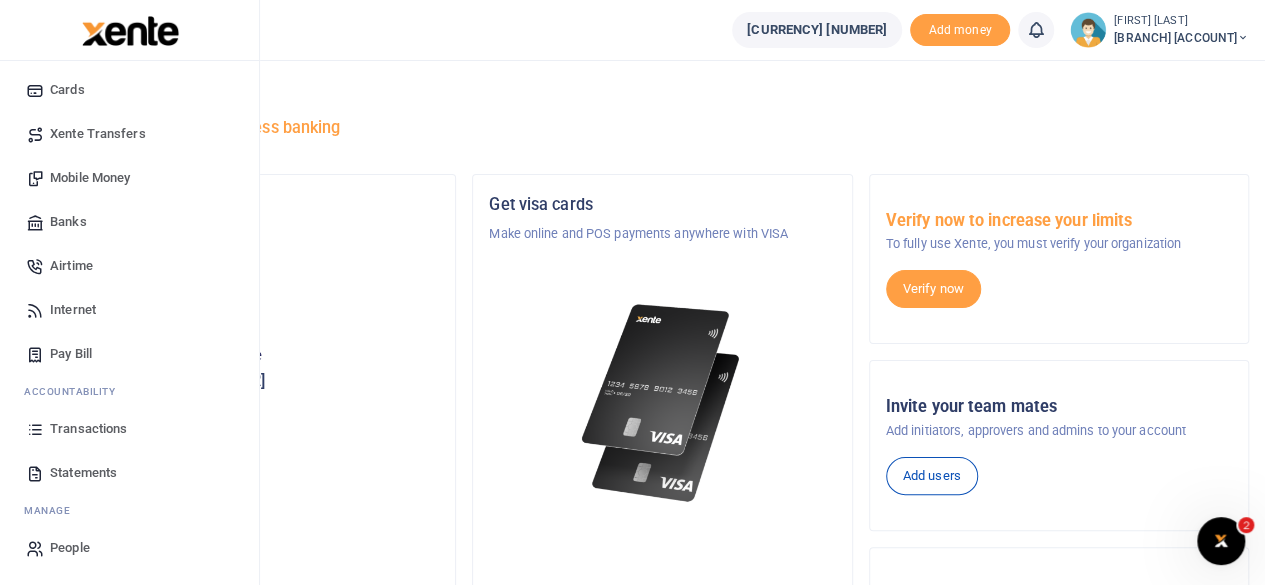 click on "Statements" at bounding box center (129, 473) 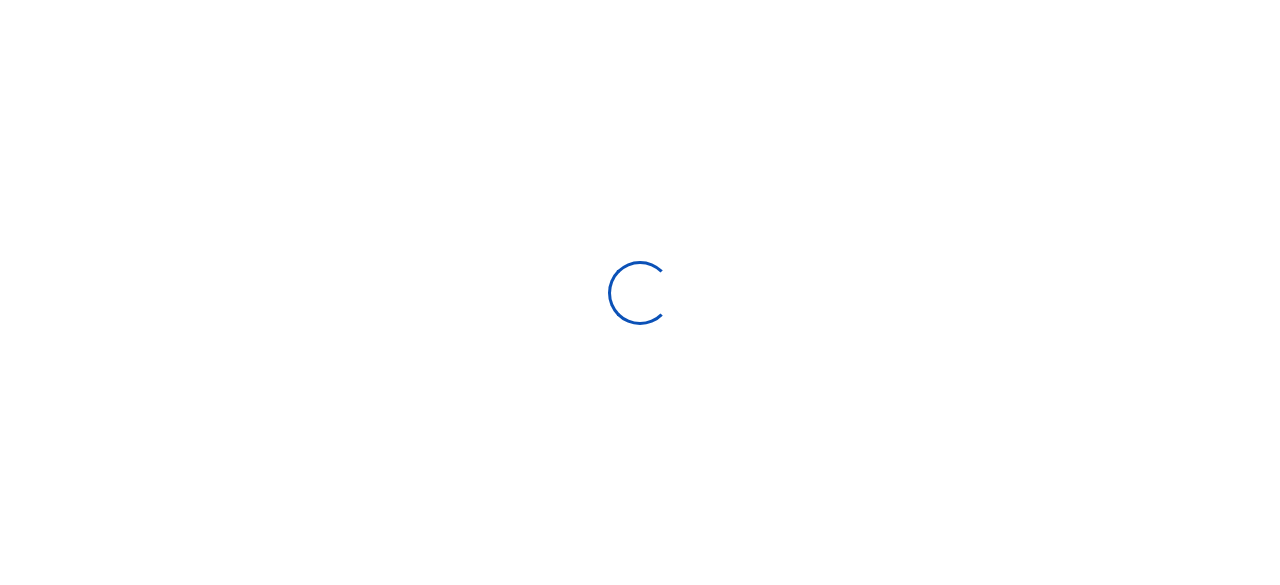 scroll, scrollTop: 0, scrollLeft: 0, axis: both 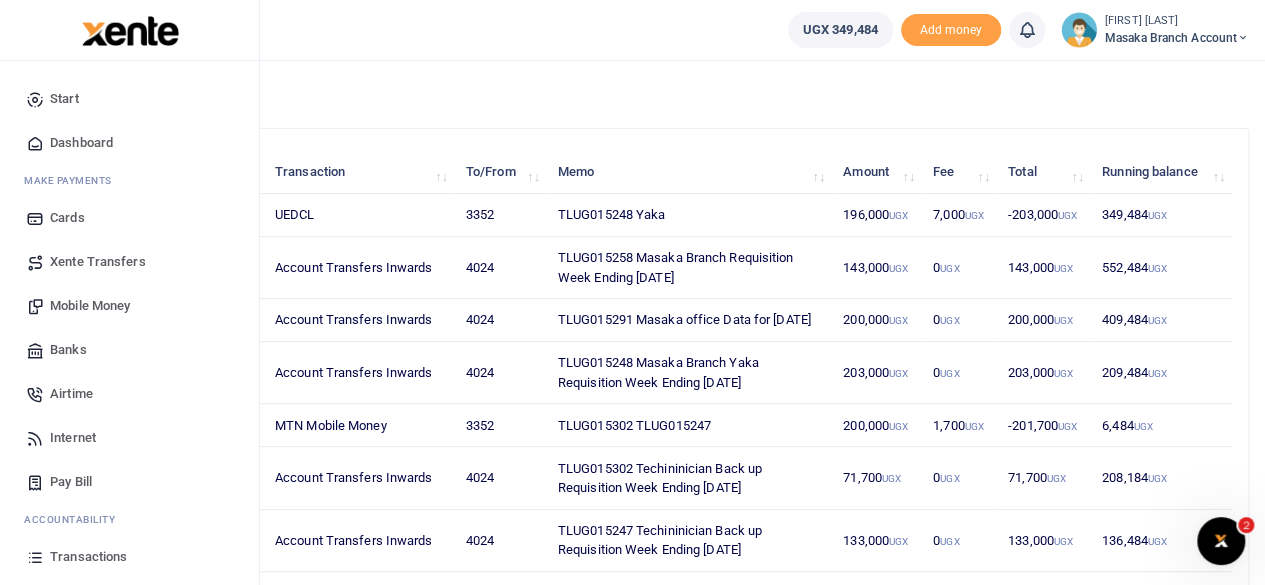 click on "Mobile Money" at bounding box center (90, 306) 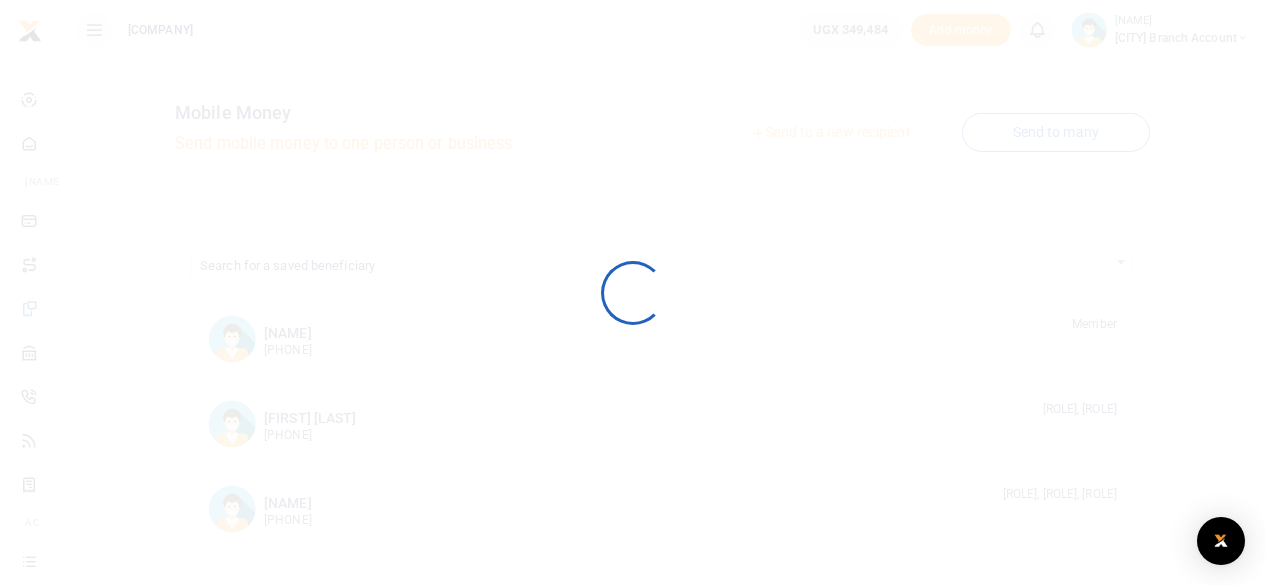 scroll, scrollTop: 0, scrollLeft: 0, axis: both 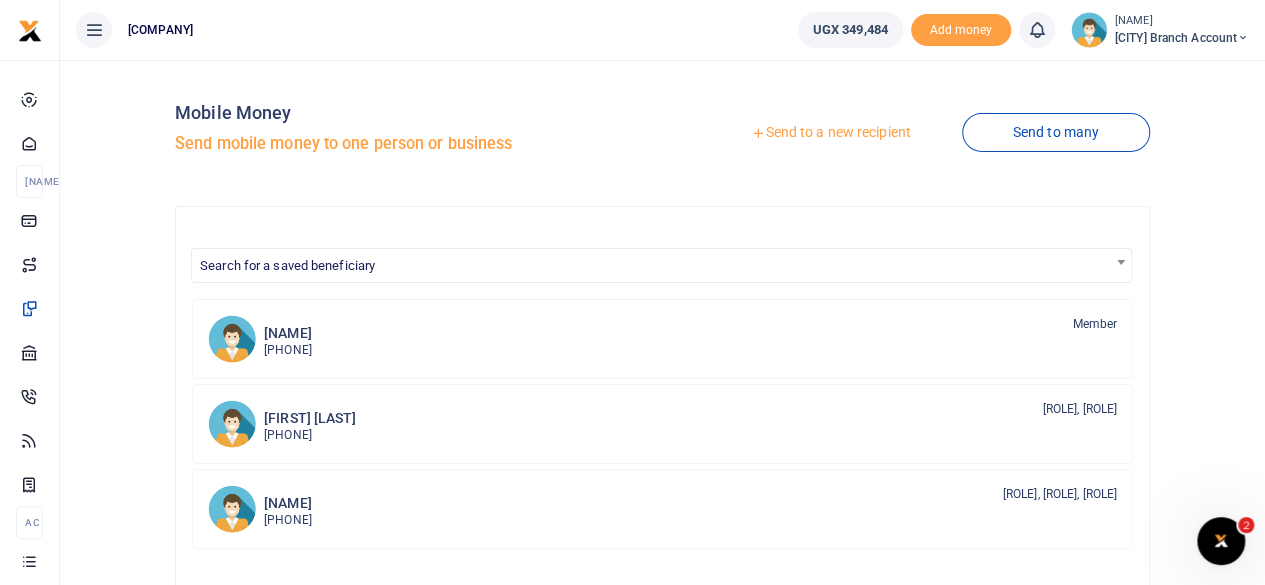 click on "Send to a new recipient" at bounding box center (830, 133) 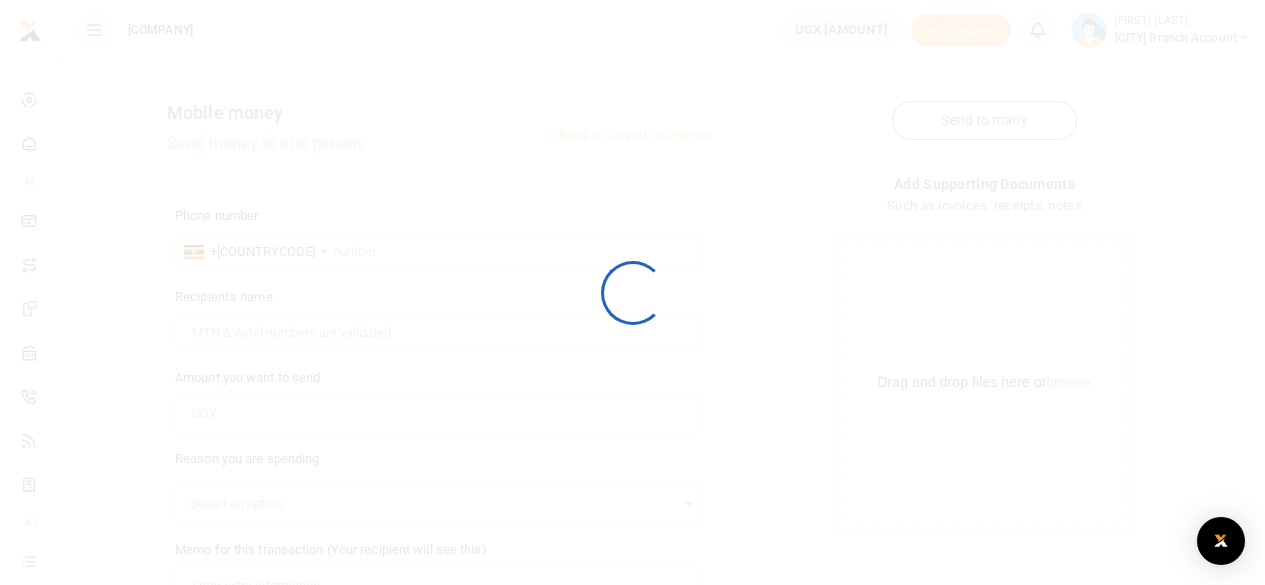 scroll, scrollTop: 0, scrollLeft: 0, axis: both 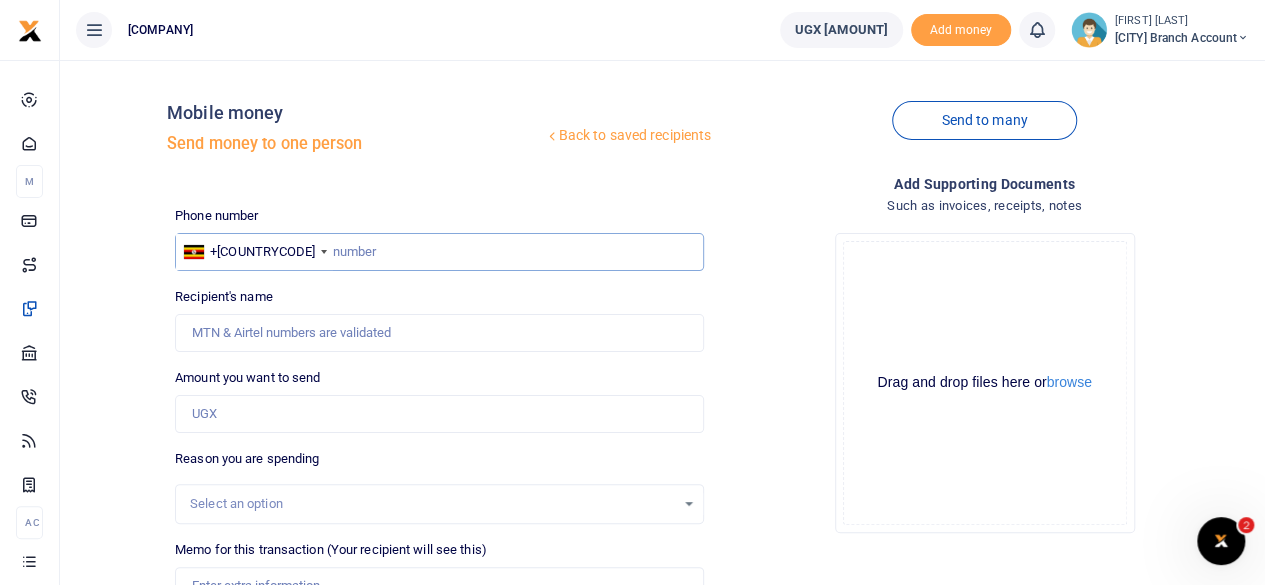 click at bounding box center [439, 252] 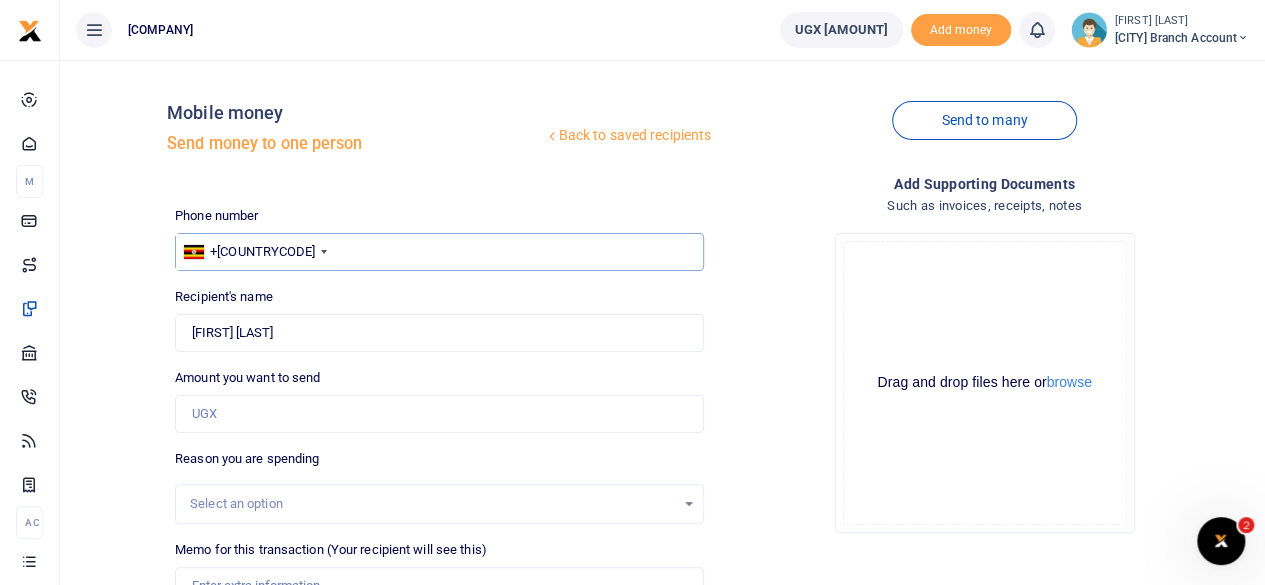type on "702849931" 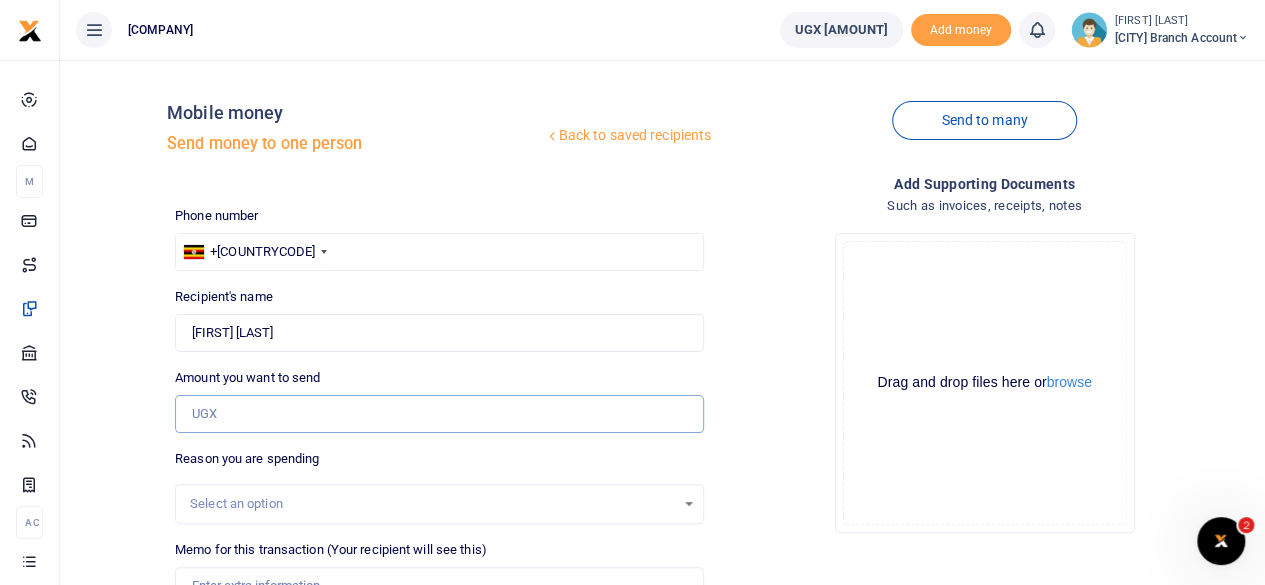 click on "Amount you want to send" at bounding box center (439, 414) 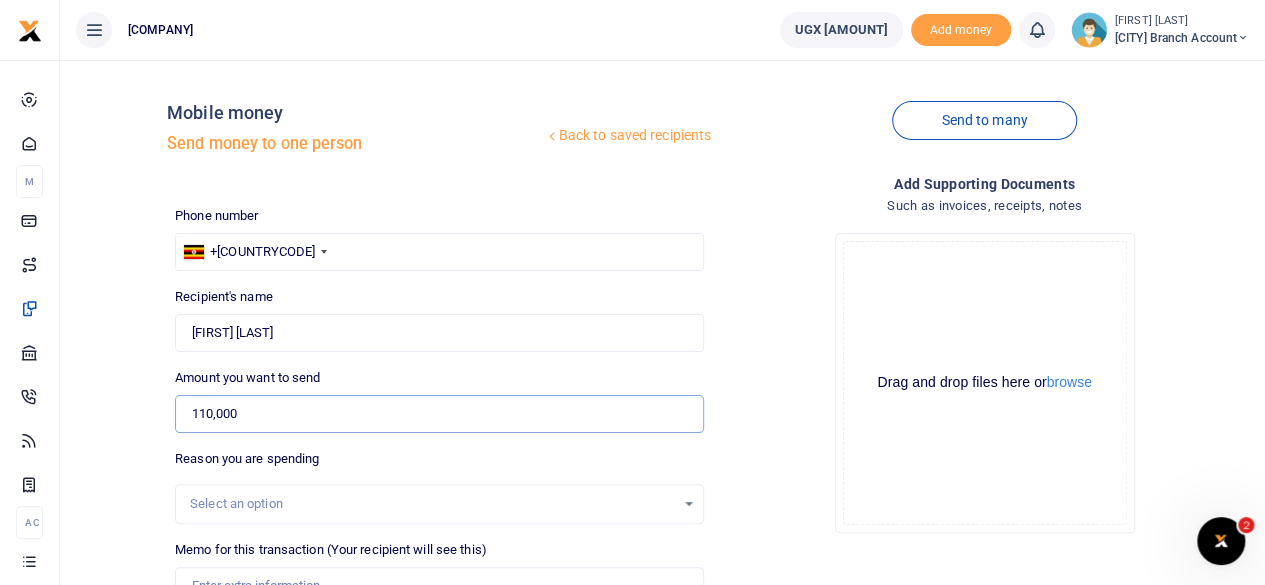 type on "110,000" 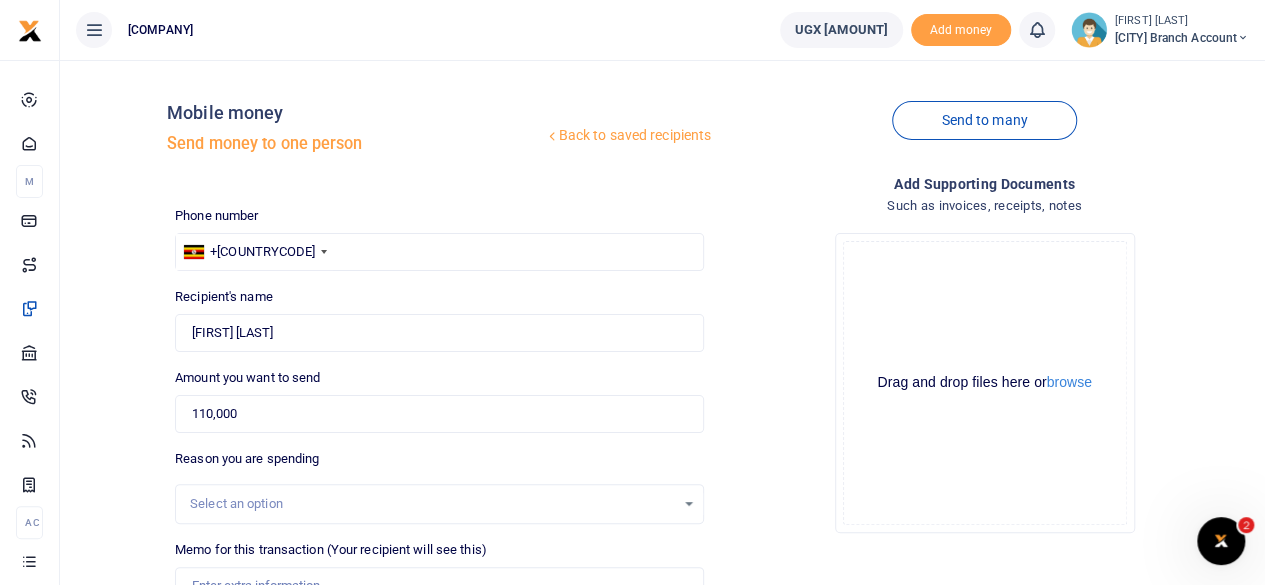 click on "Select an option" at bounding box center [432, 504] 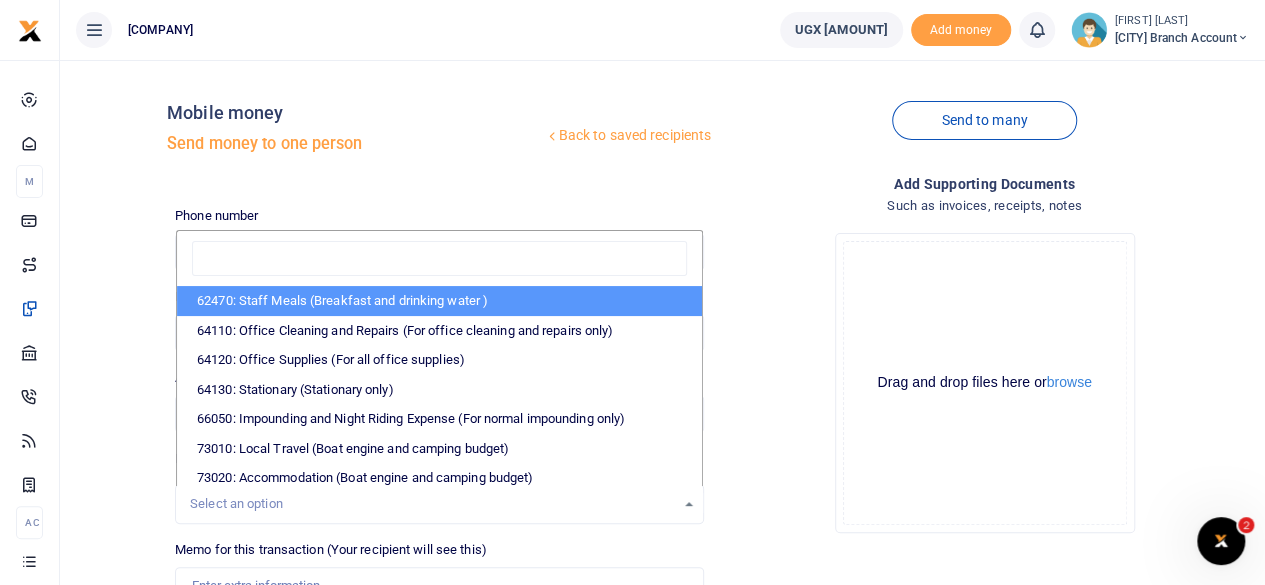 click on "62470: Staff Meals (Breakfast and drinking water )" at bounding box center (439, 301) 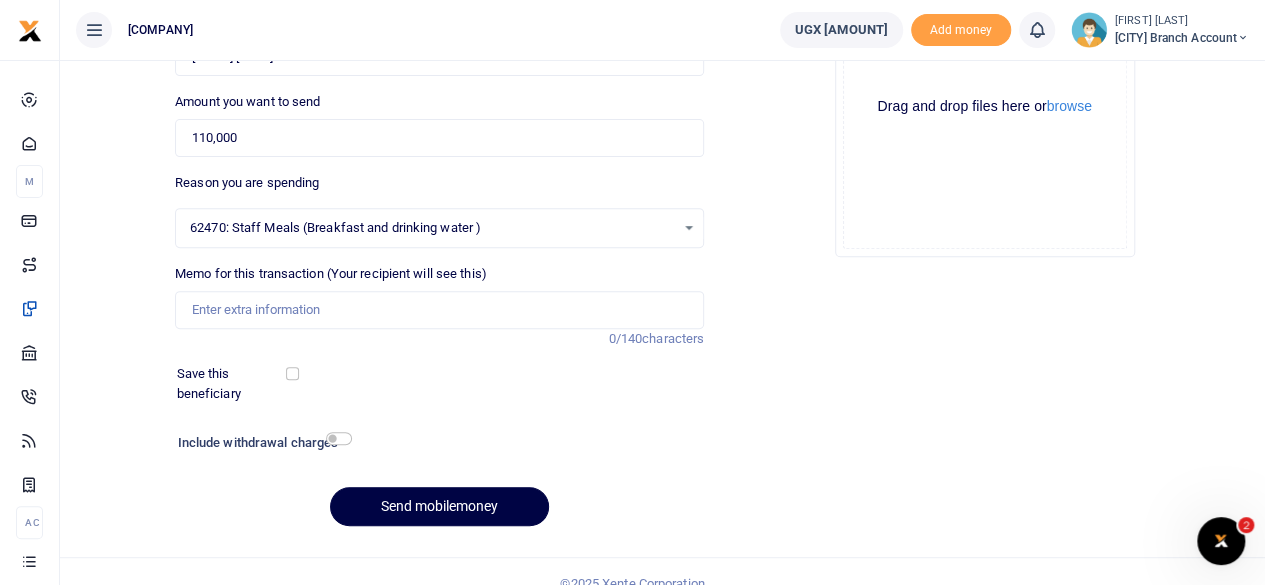 scroll, scrollTop: 280, scrollLeft: 0, axis: vertical 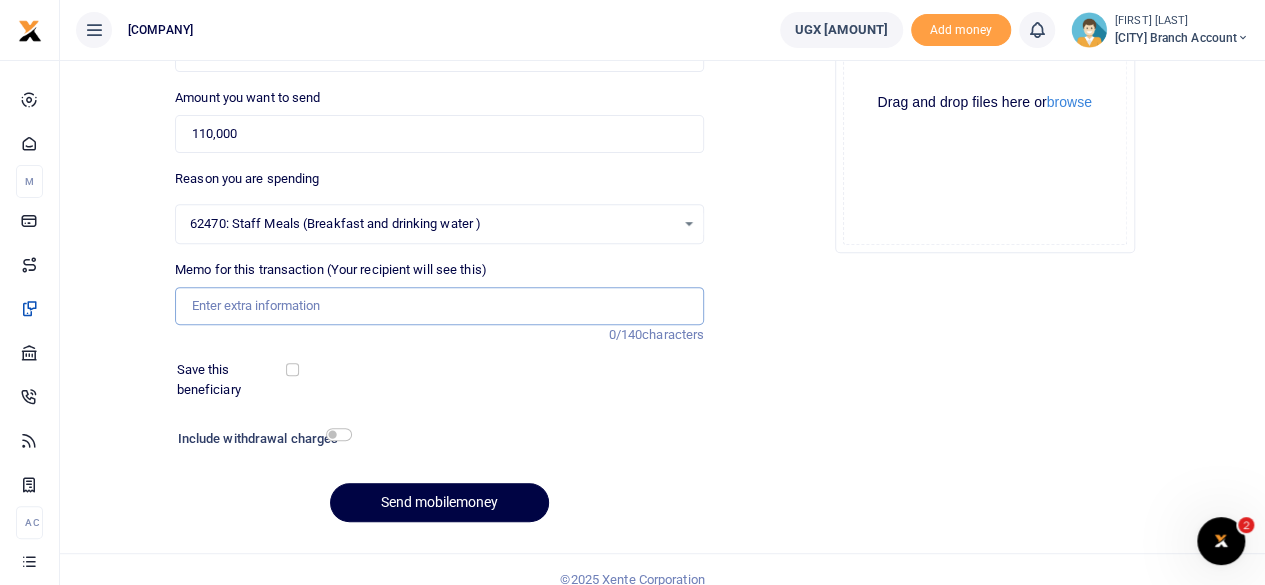click on "Memo for this transaction (Your recipient will see this)" at bounding box center (439, 306) 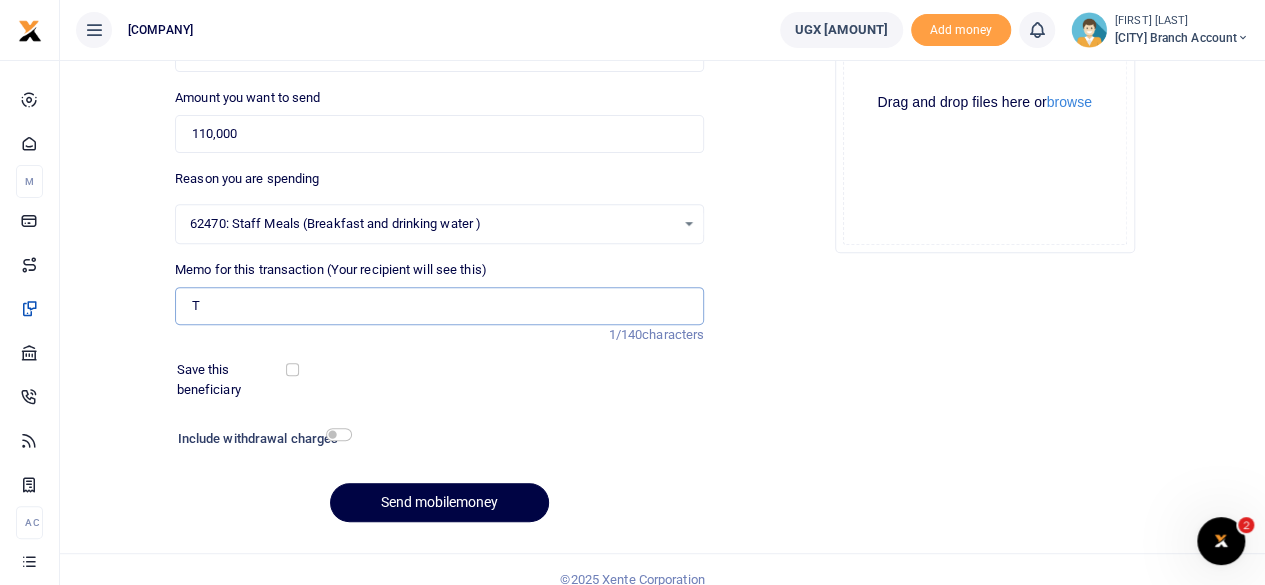 type on "T" 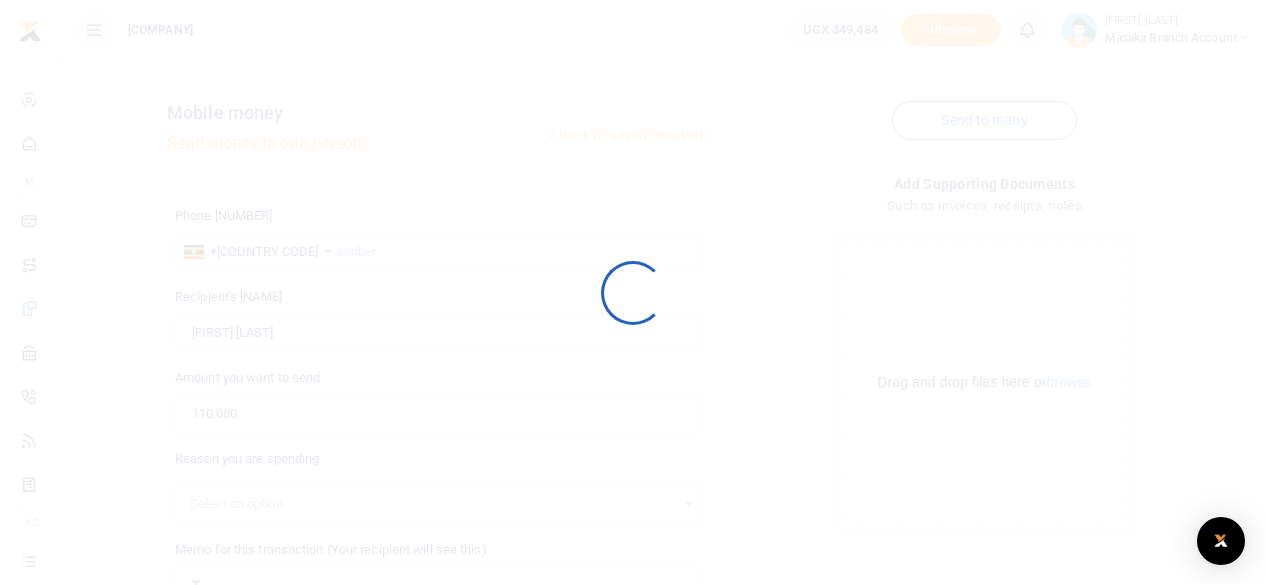 scroll, scrollTop: 280, scrollLeft: 0, axis: vertical 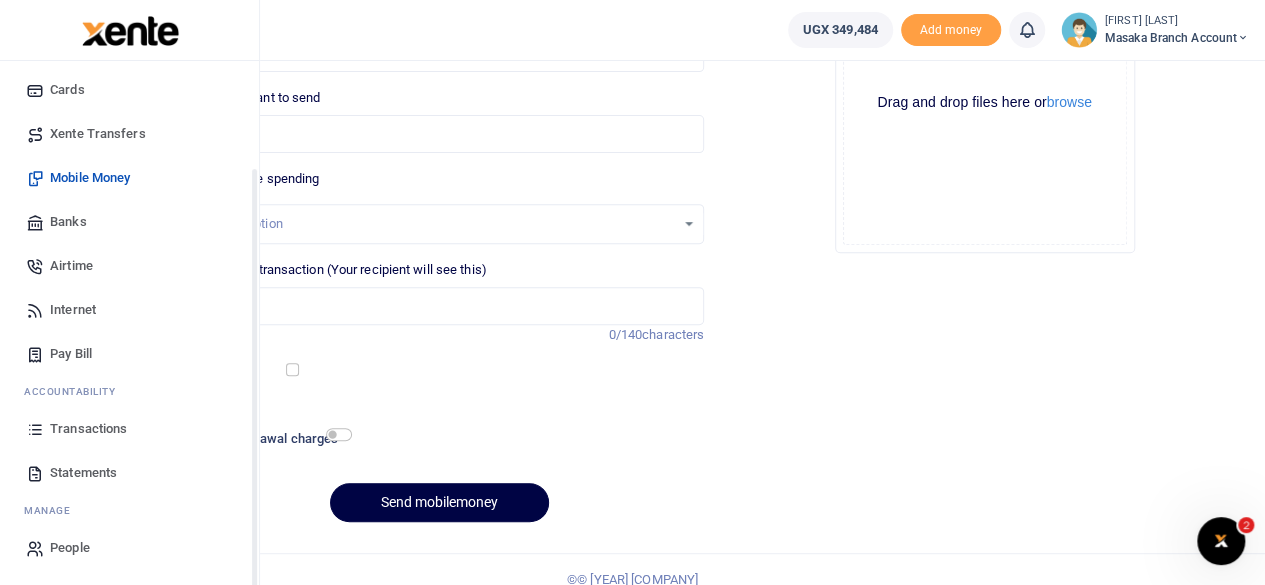 click on "Start
Dashboard
M ake Payments
Cards
Xente Transfers
Mobile Money
Banks
Airtime
Internet
Pay Bill" at bounding box center [129, 259] 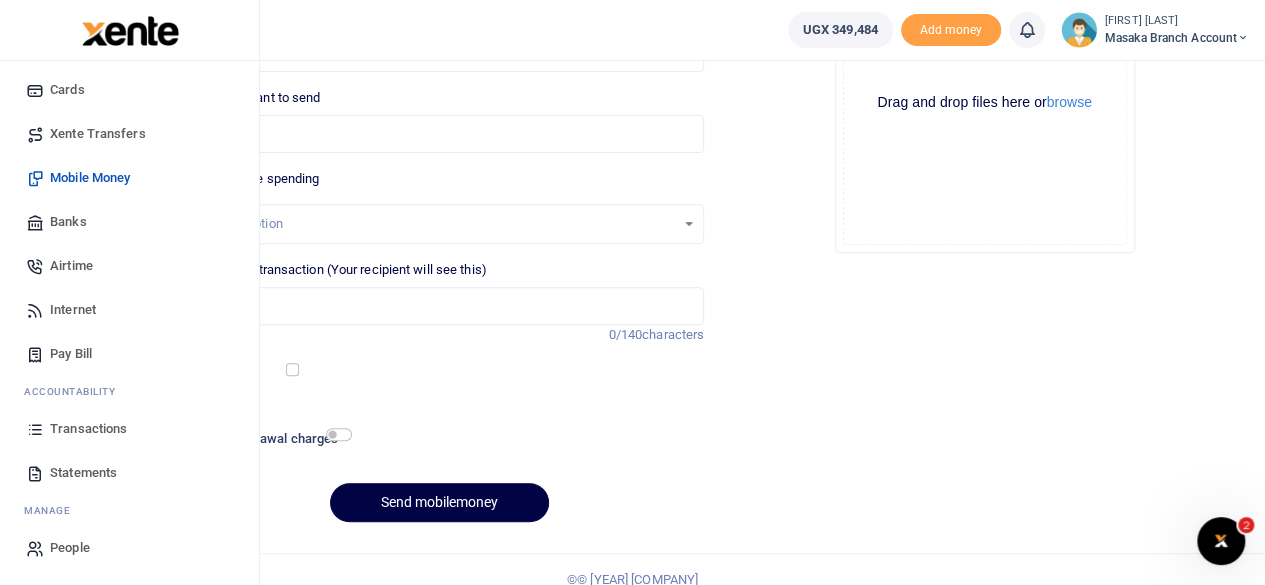click on "Statements" at bounding box center (83, 473) 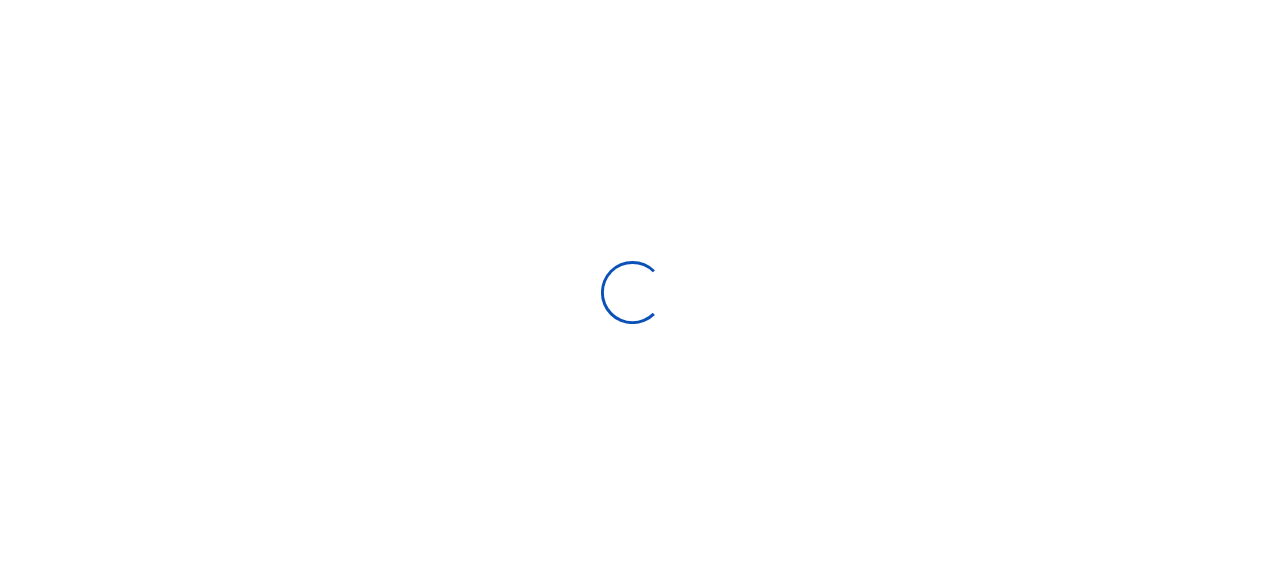 scroll, scrollTop: 0, scrollLeft: 0, axis: both 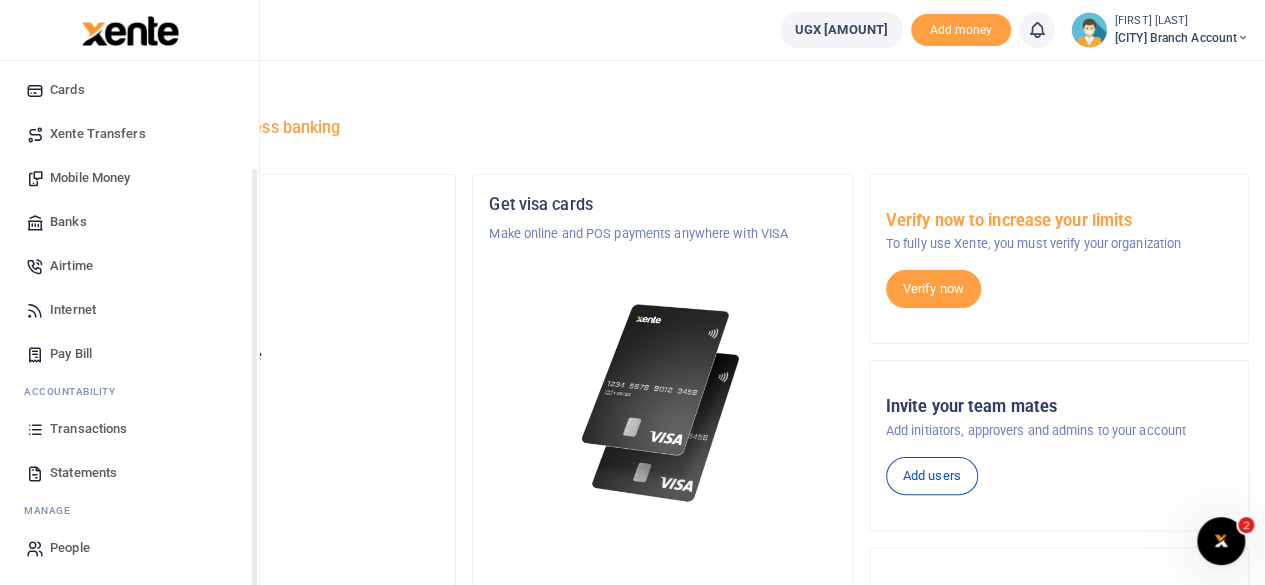 click on "Start
Dashboard
M ake Payments
Cards
Xente Transfers
Mobile Money
Banks
Airtime
Internet
Pay Bill" at bounding box center (129, 259) 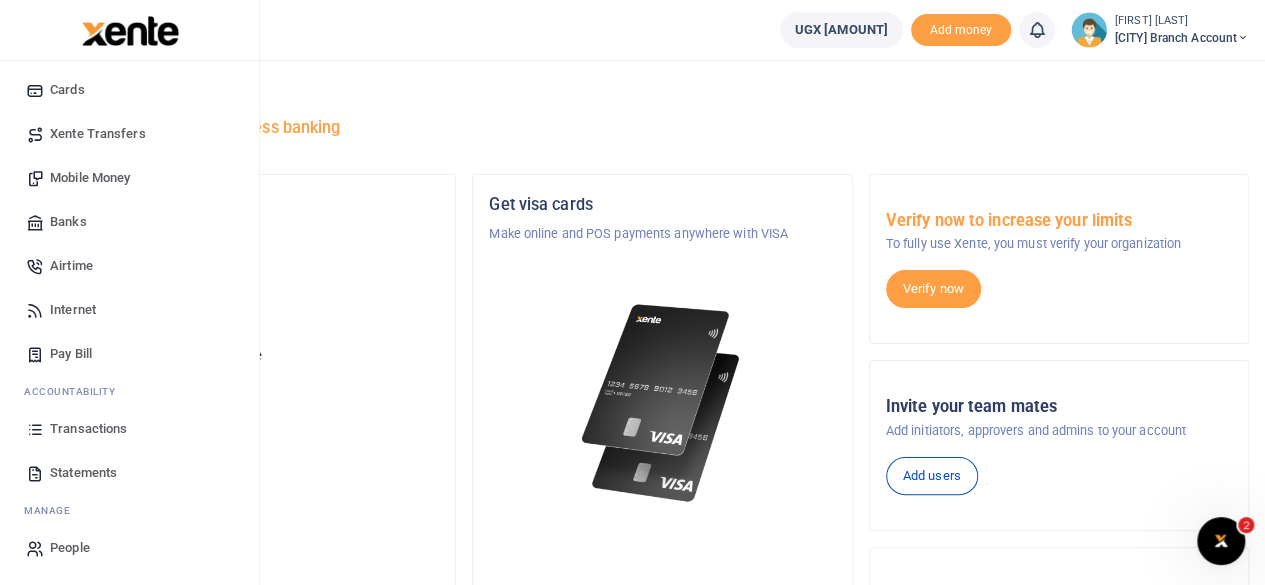 click on "Statements" at bounding box center [83, 473] 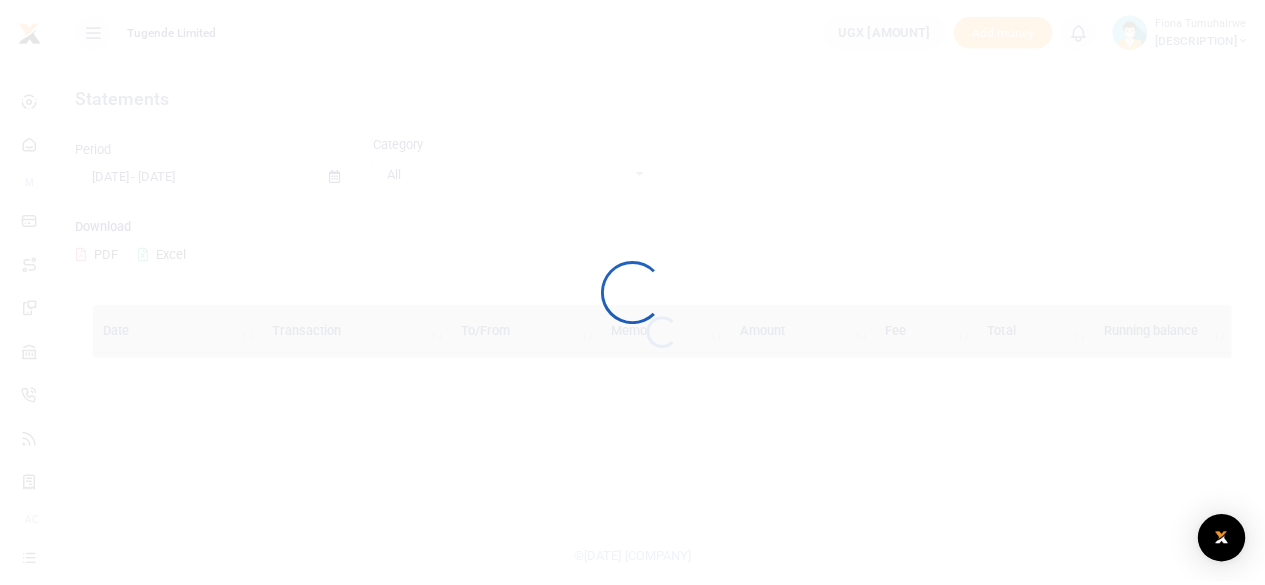 scroll, scrollTop: 0, scrollLeft: 0, axis: both 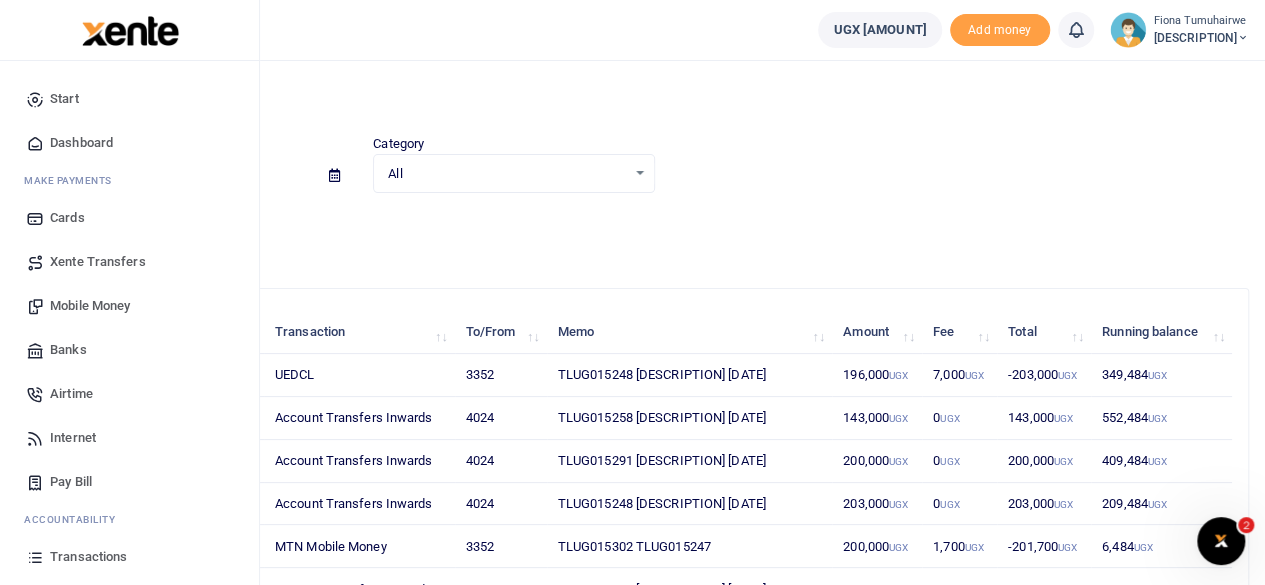 click on "Mobile Money" at bounding box center (90, 306) 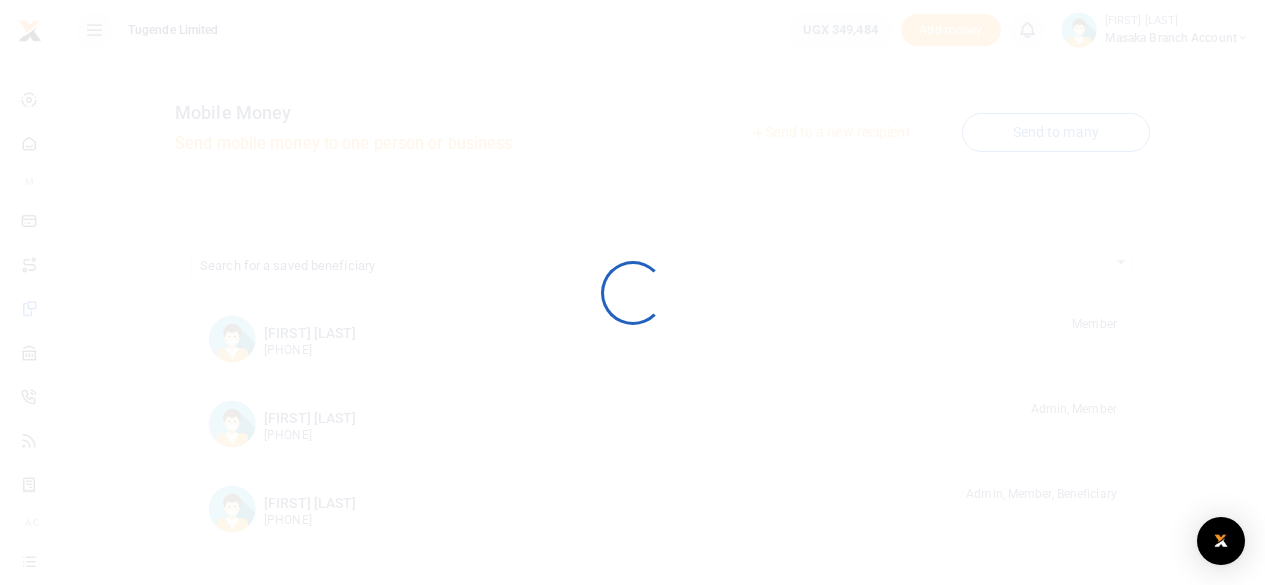 scroll, scrollTop: 0, scrollLeft: 0, axis: both 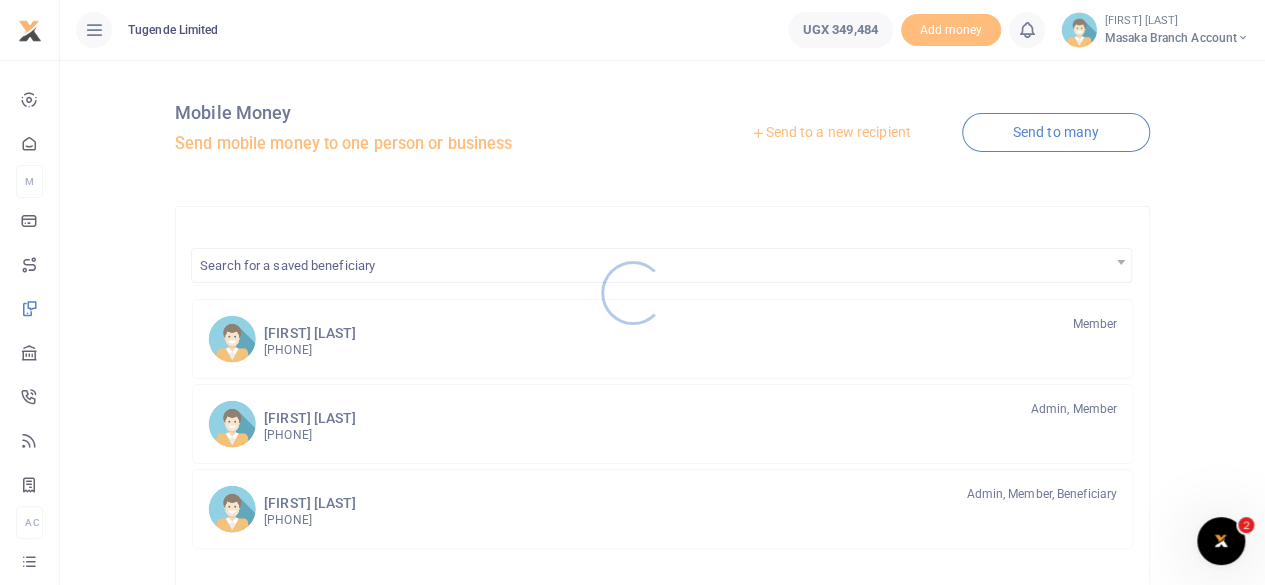 click at bounding box center [632, 292] 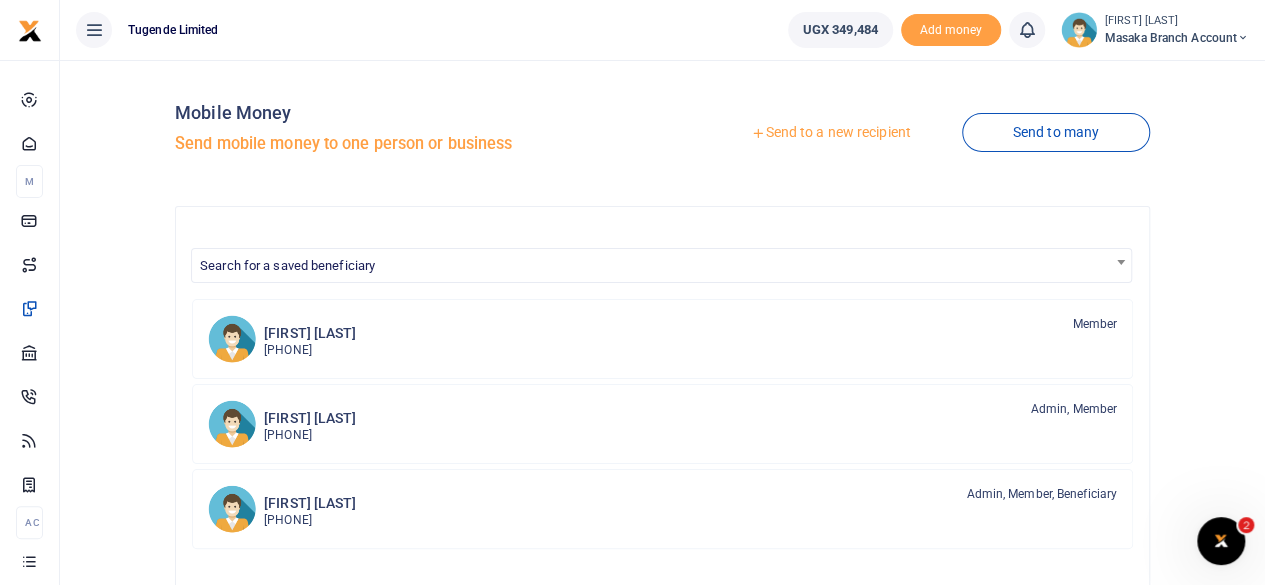 click on "Send to a new recipient" at bounding box center [830, 133] 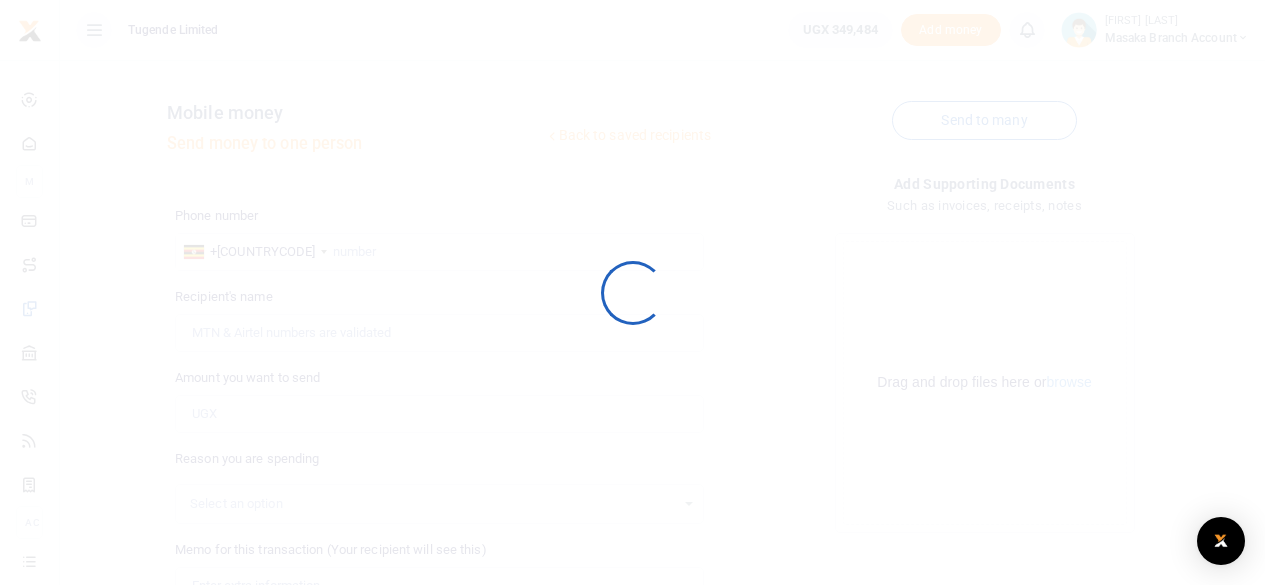 scroll, scrollTop: 0, scrollLeft: 0, axis: both 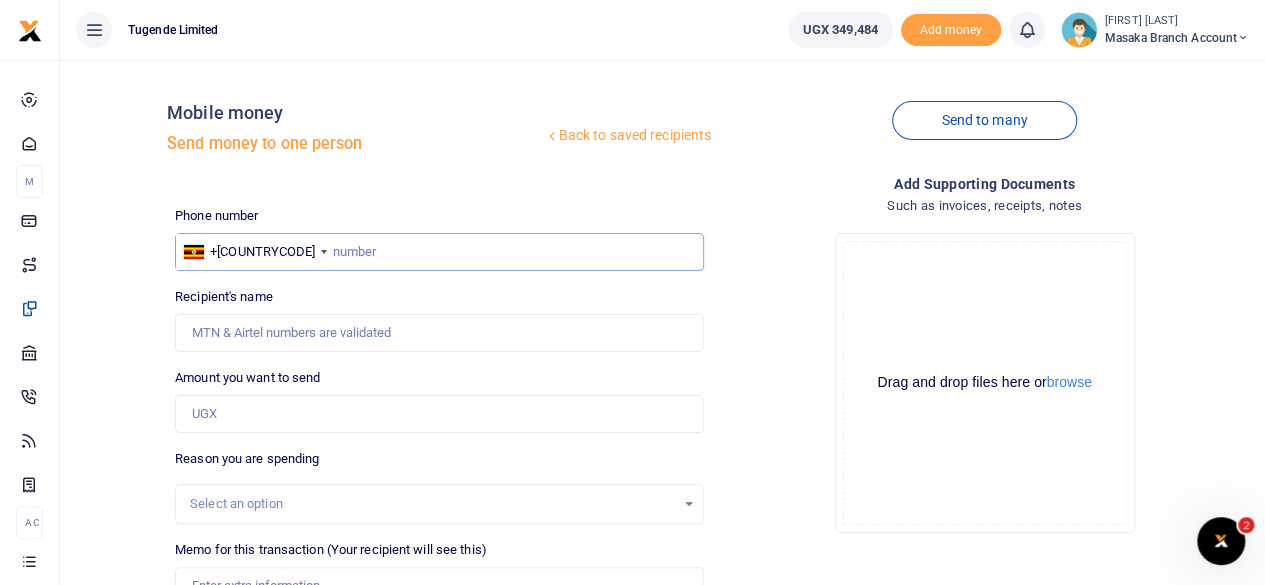 click at bounding box center (439, 252) 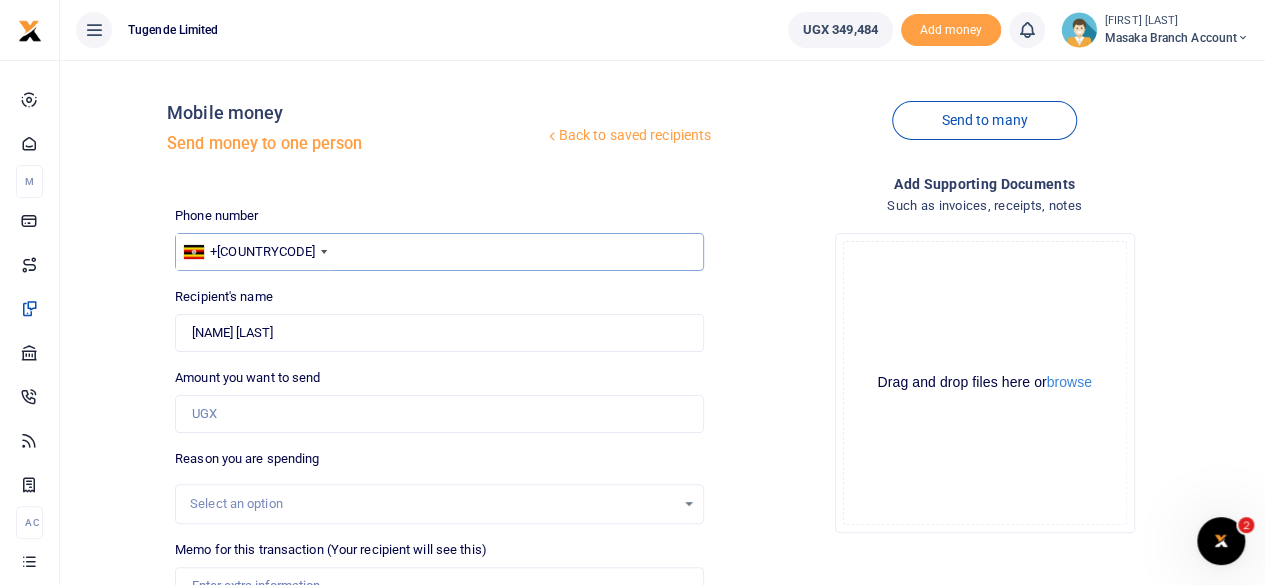 type on "702849931" 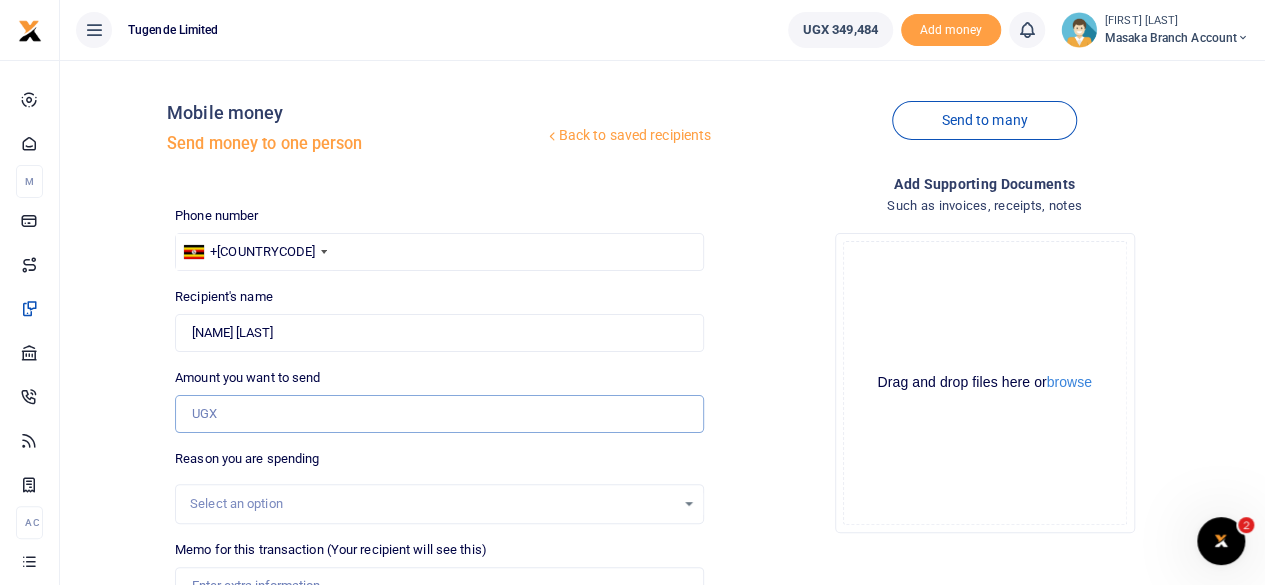 click on "Amount you want to send" at bounding box center (439, 414) 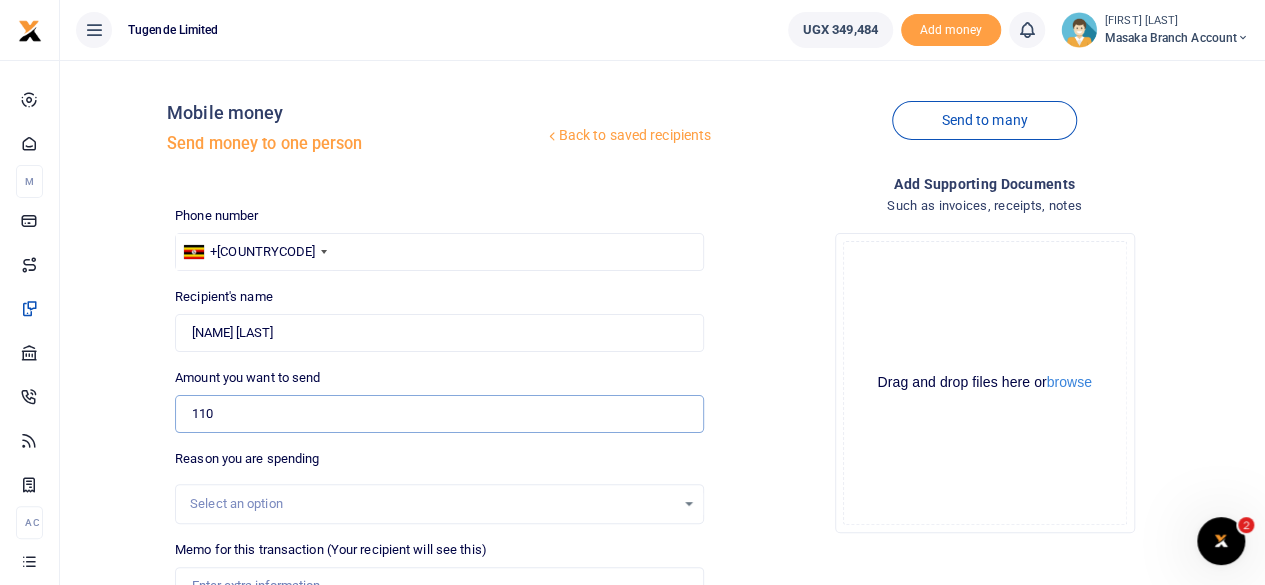 type on "110,000" 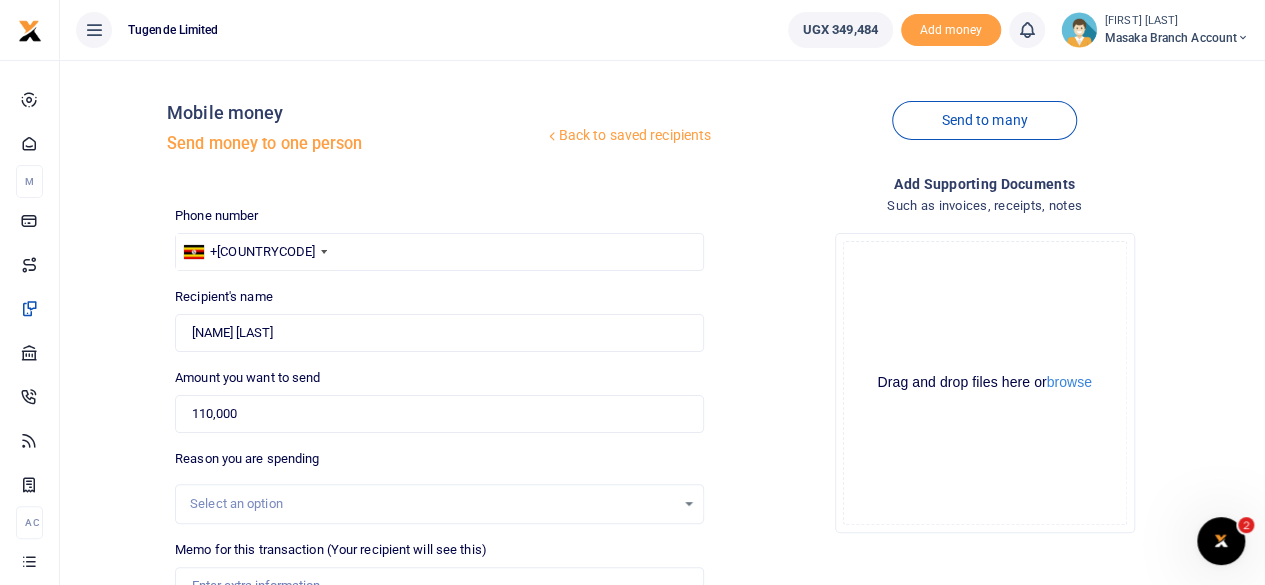 click on "Select an option" at bounding box center (432, 504) 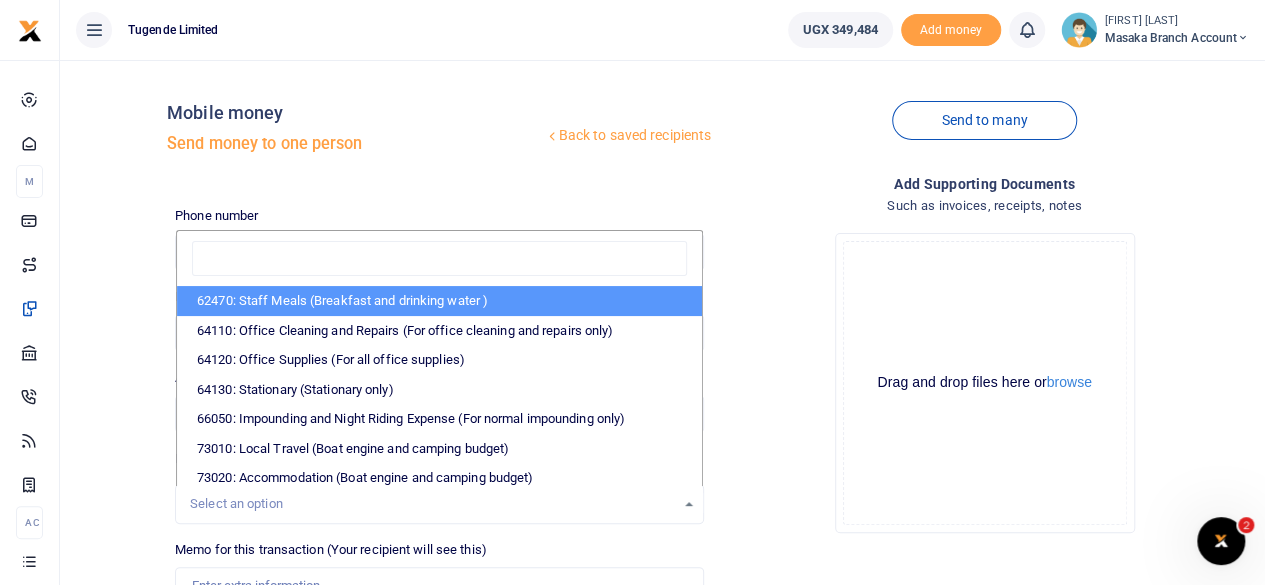 click on "62470: Staff Meals (Breakfast and drinking water )" at bounding box center (439, 301) 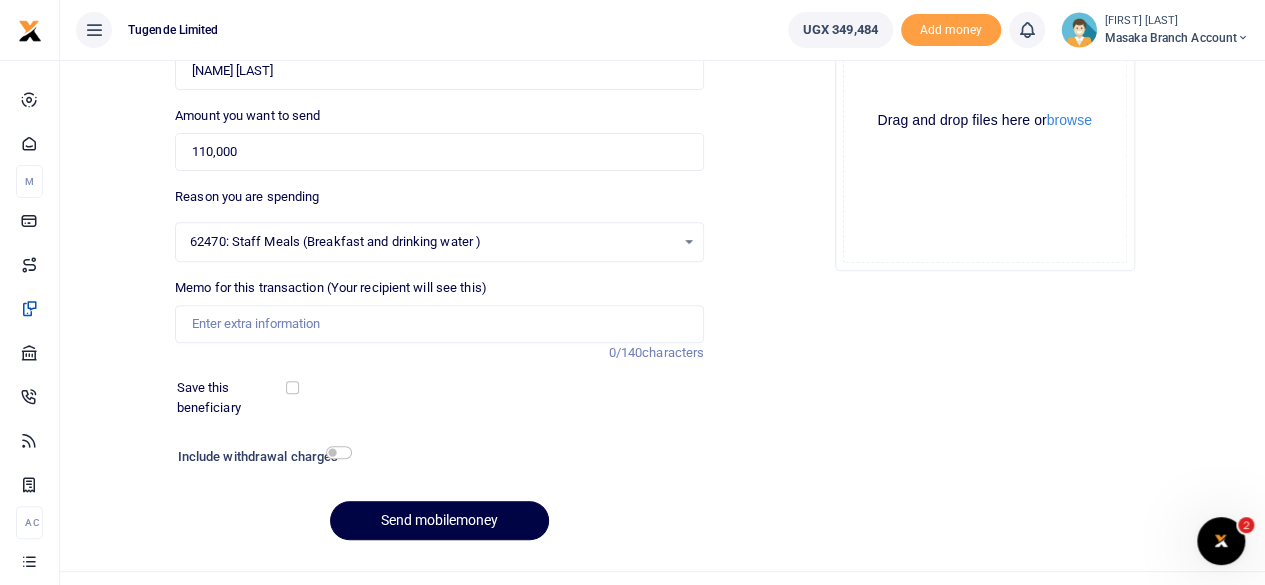 scroll, scrollTop: 280, scrollLeft: 0, axis: vertical 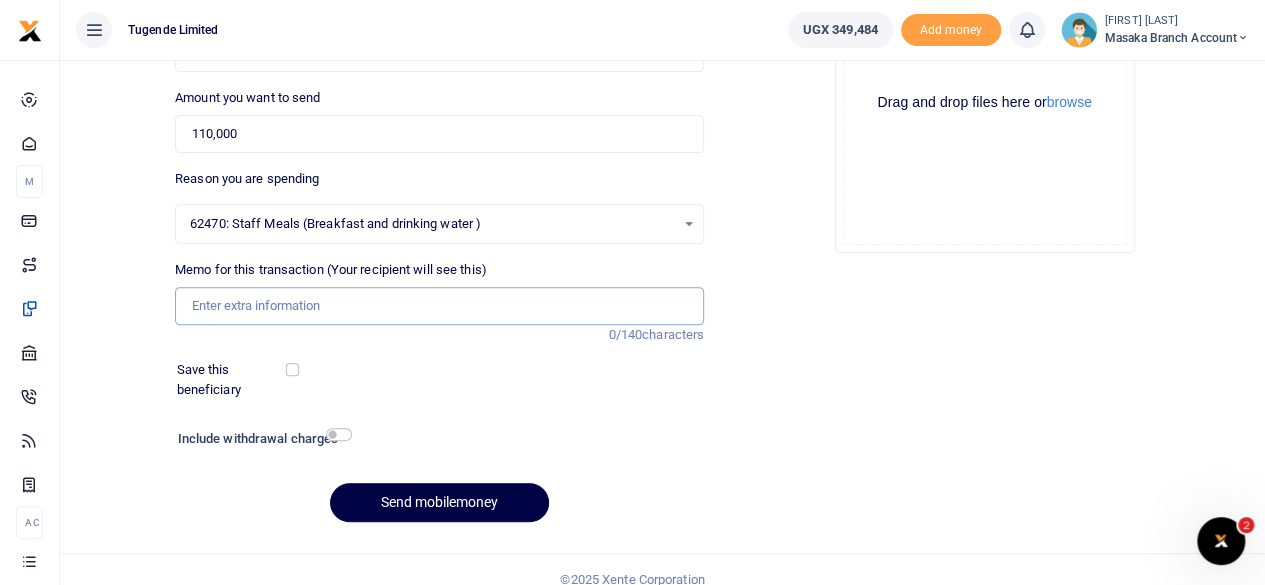 click on "Memo for this transaction (Your recipient will see this)" at bounding box center (439, 306) 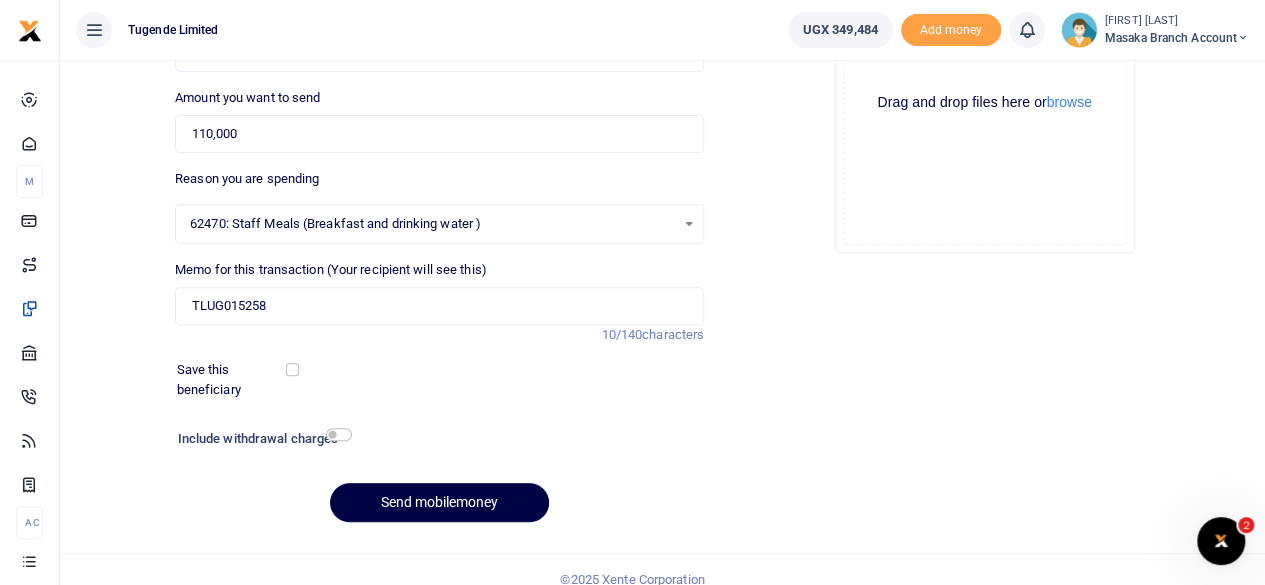 click on "Phone number
+256 Uganda +256 702849931
Phone is required.
Recipient's name
Found
Name is required.
Amount you want to send
110,000
Amount is required.
10/140" at bounding box center (439, 232) 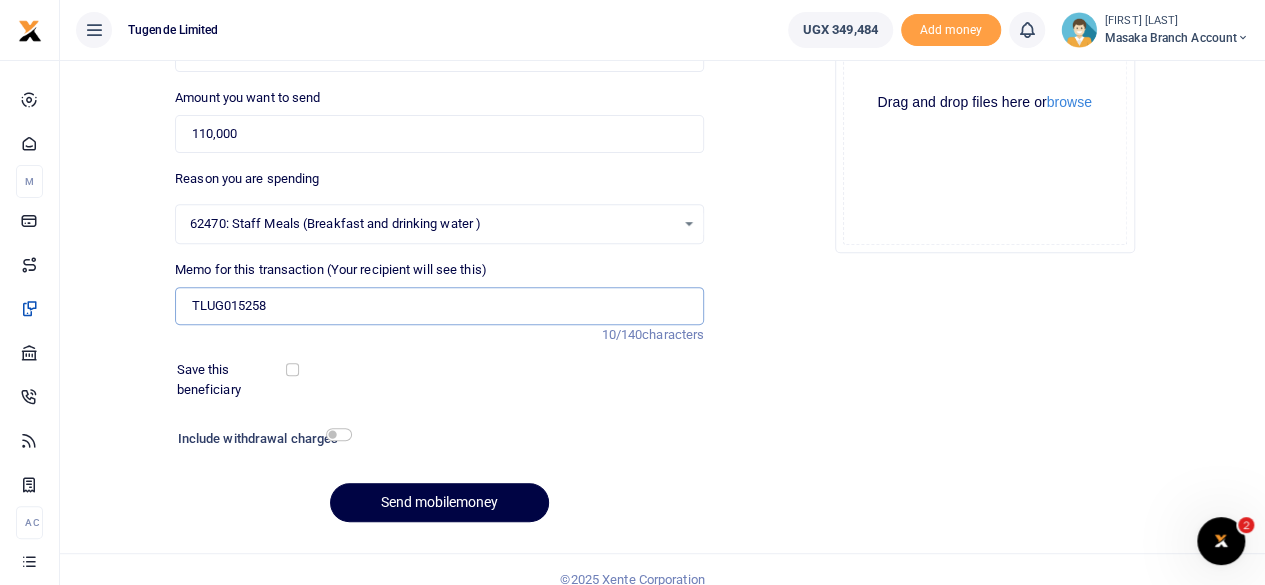 click on "TLUG015258" at bounding box center [439, 306] 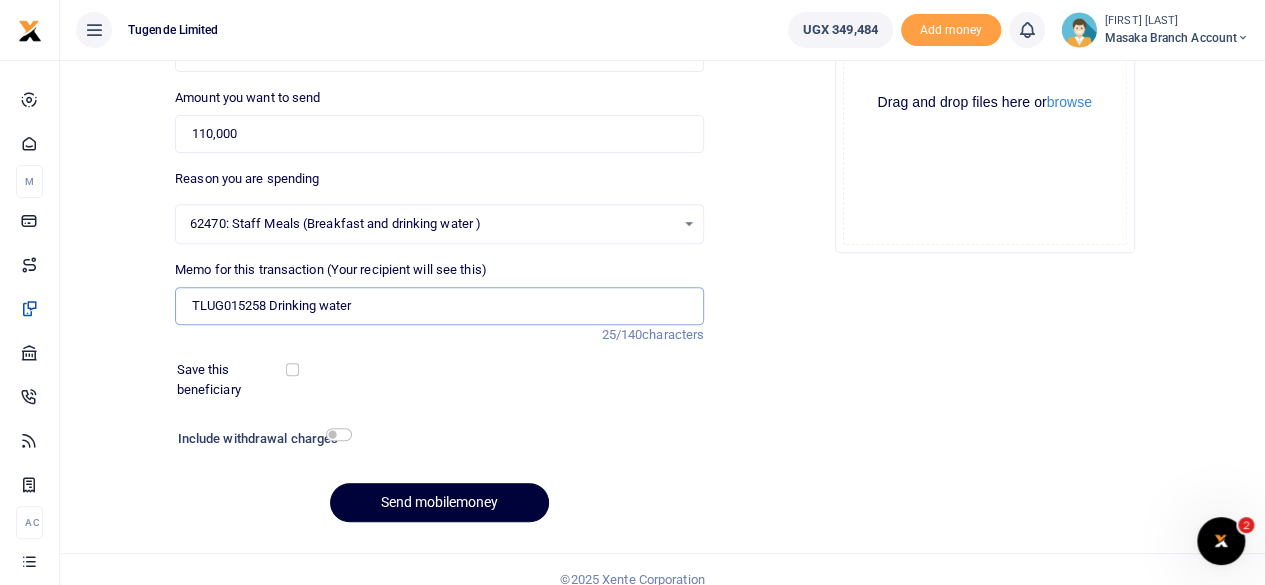 type on "TLUG015258 Drinking water" 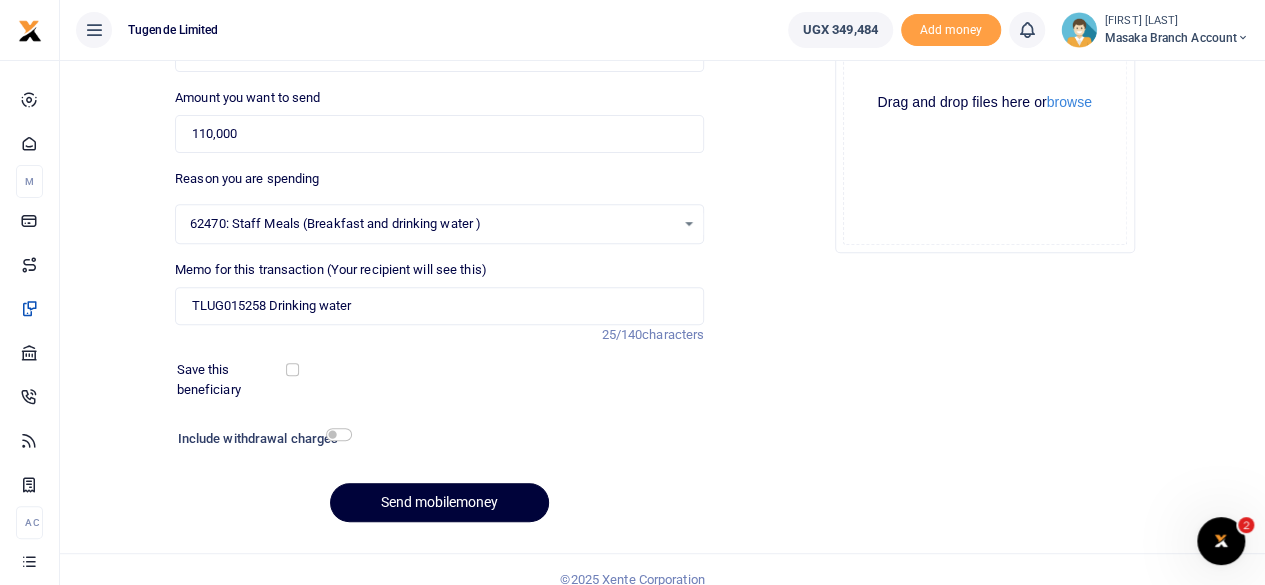 click on "Send mobilemoney" at bounding box center (439, 502) 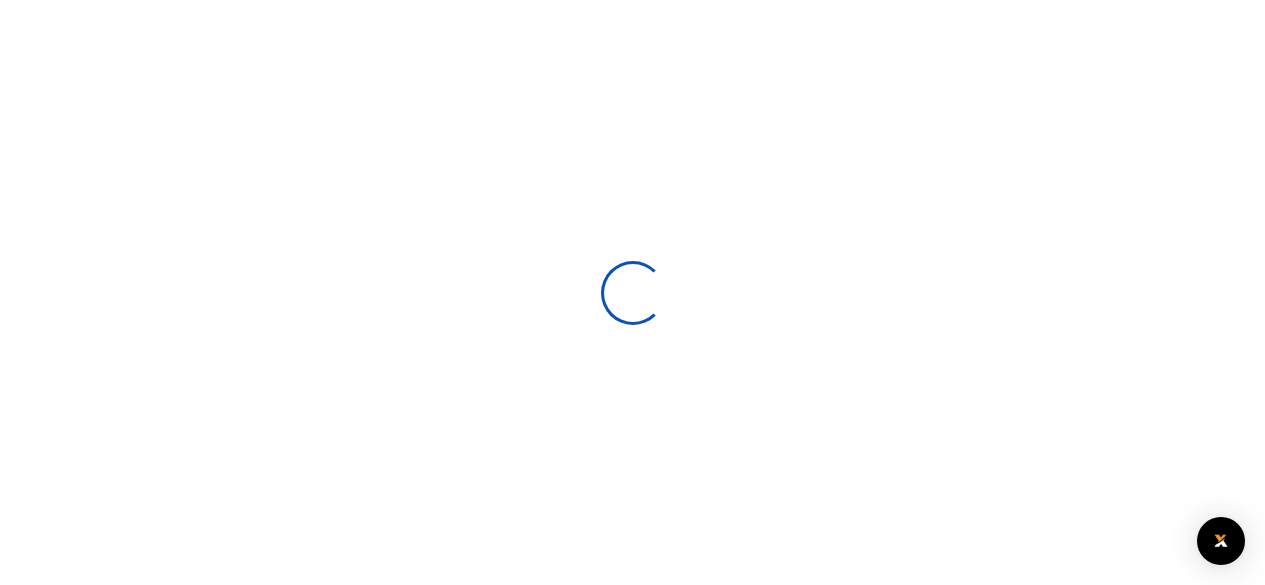scroll, scrollTop: 280, scrollLeft: 0, axis: vertical 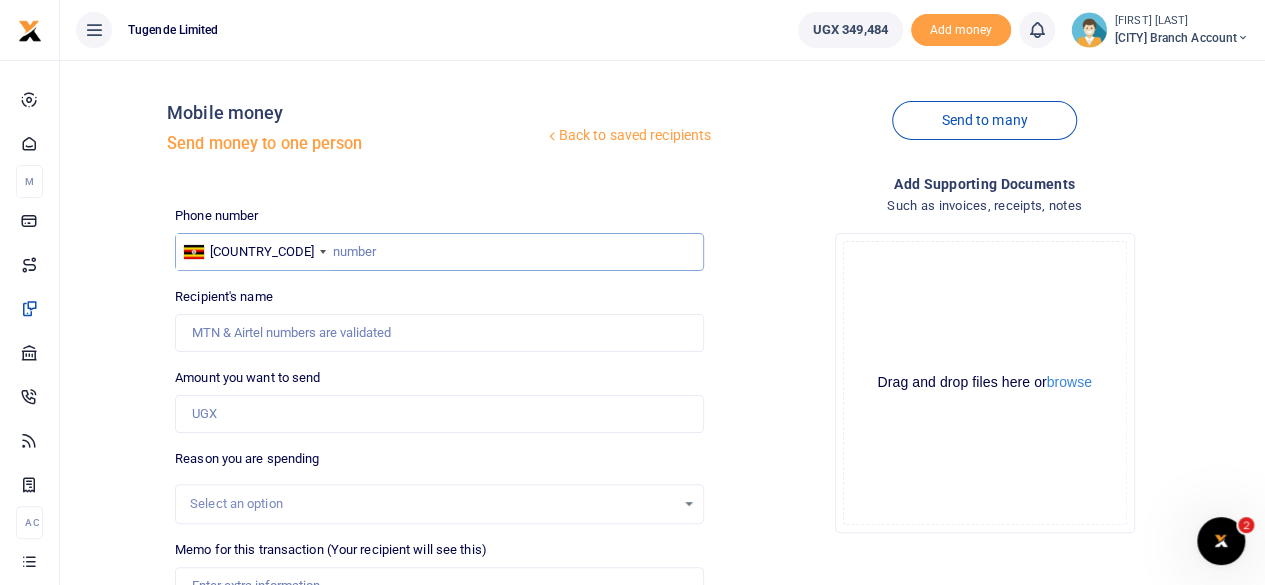click at bounding box center (439, 252) 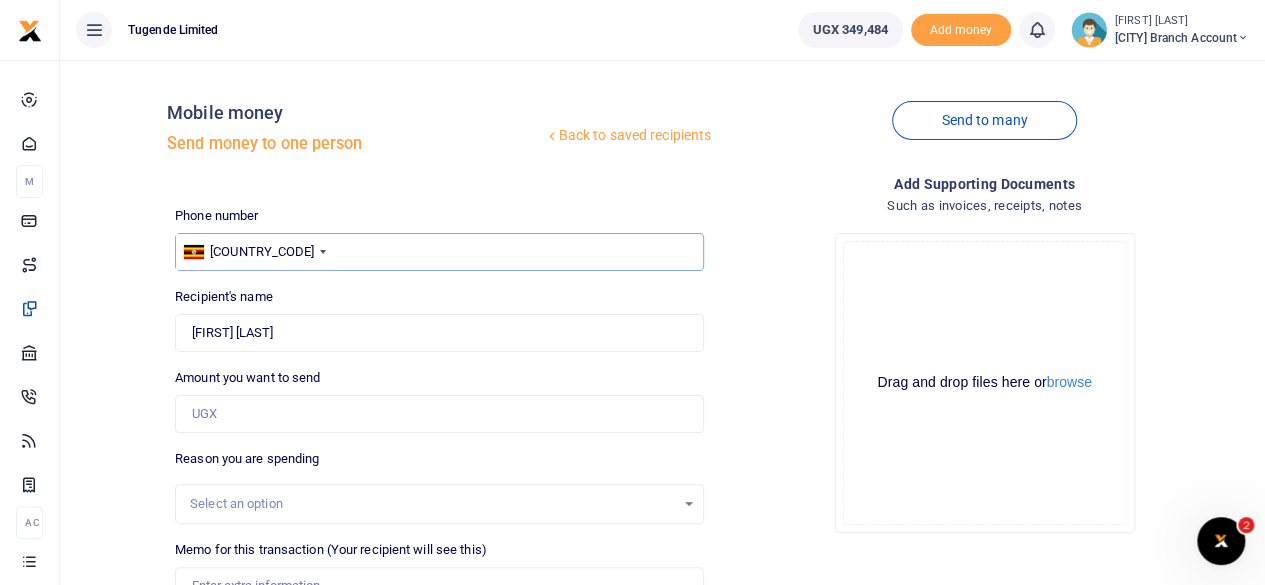 type on "701112780" 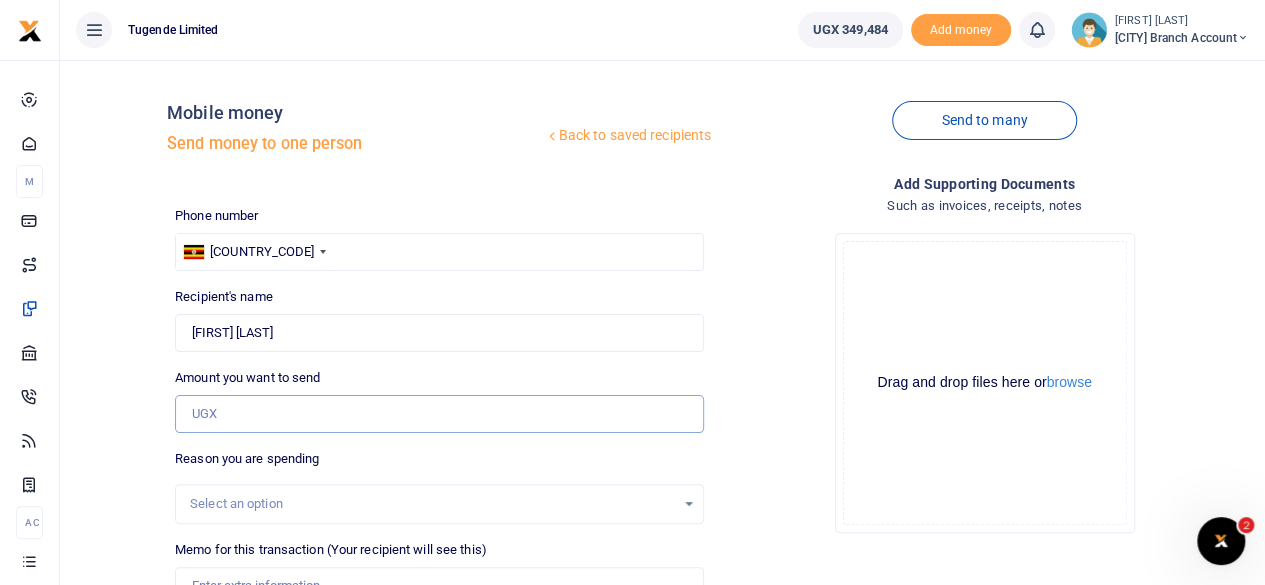 click on "Amount you want to send" at bounding box center [439, 414] 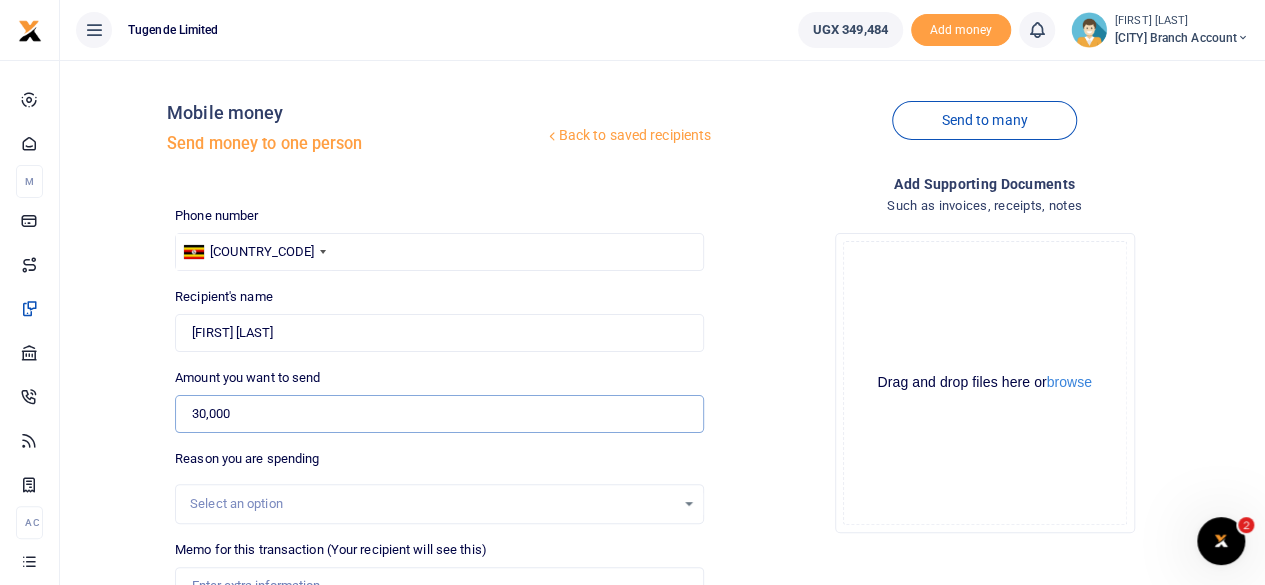 type on "30,000" 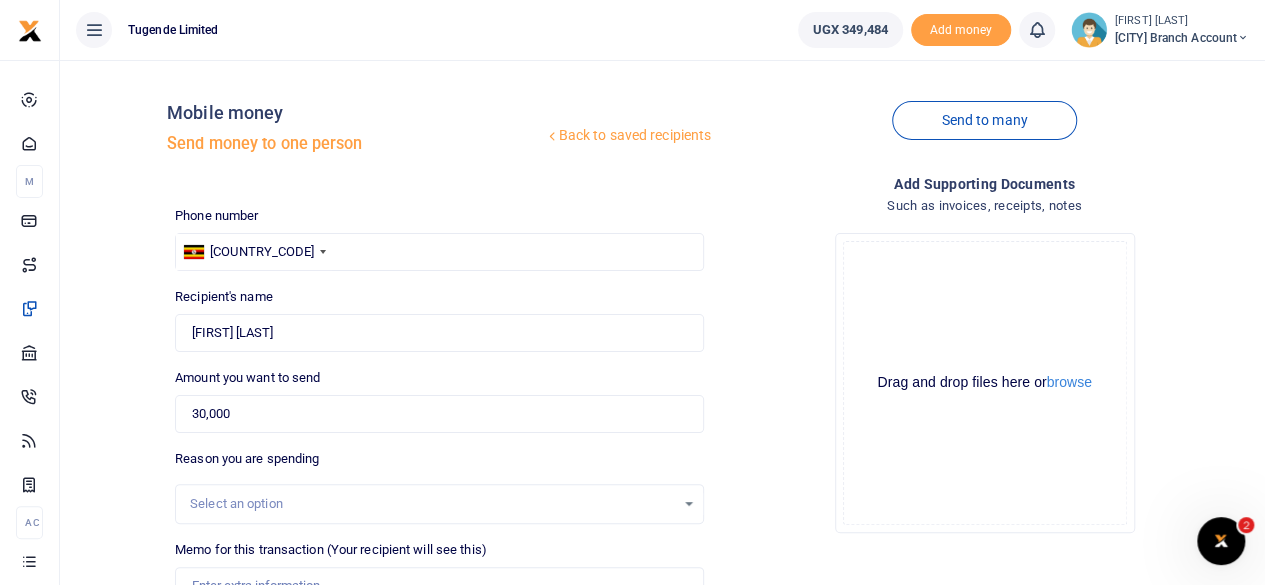 click on "Select an option" at bounding box center (432, 504) 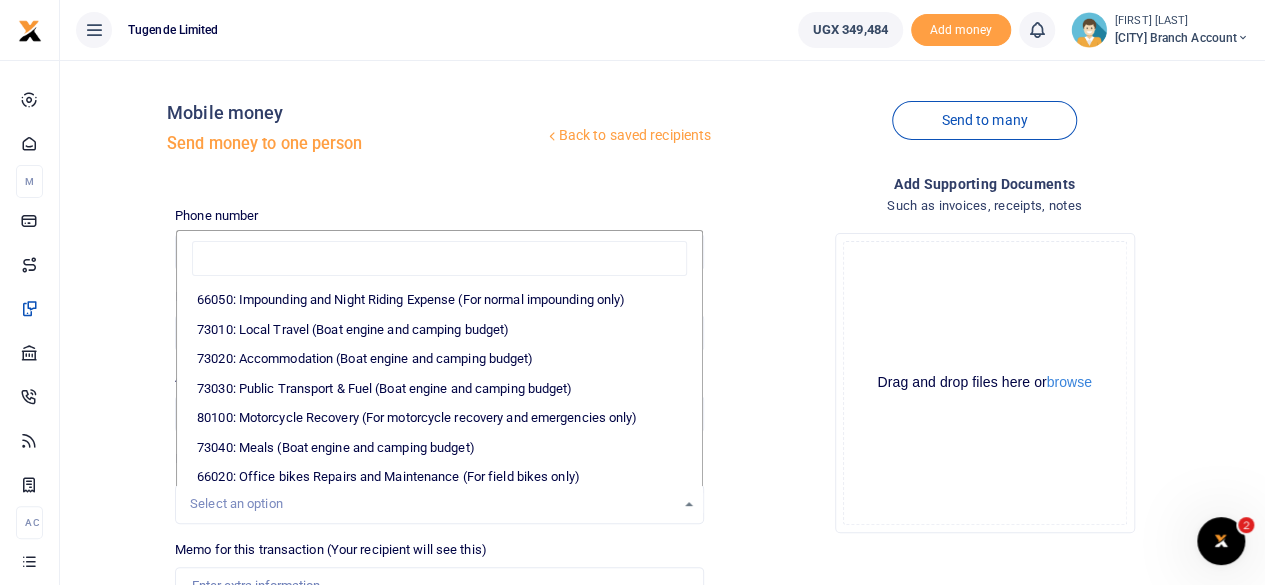 scroll, scrollTop: 120, scrollLeft: 0, axis: vertical 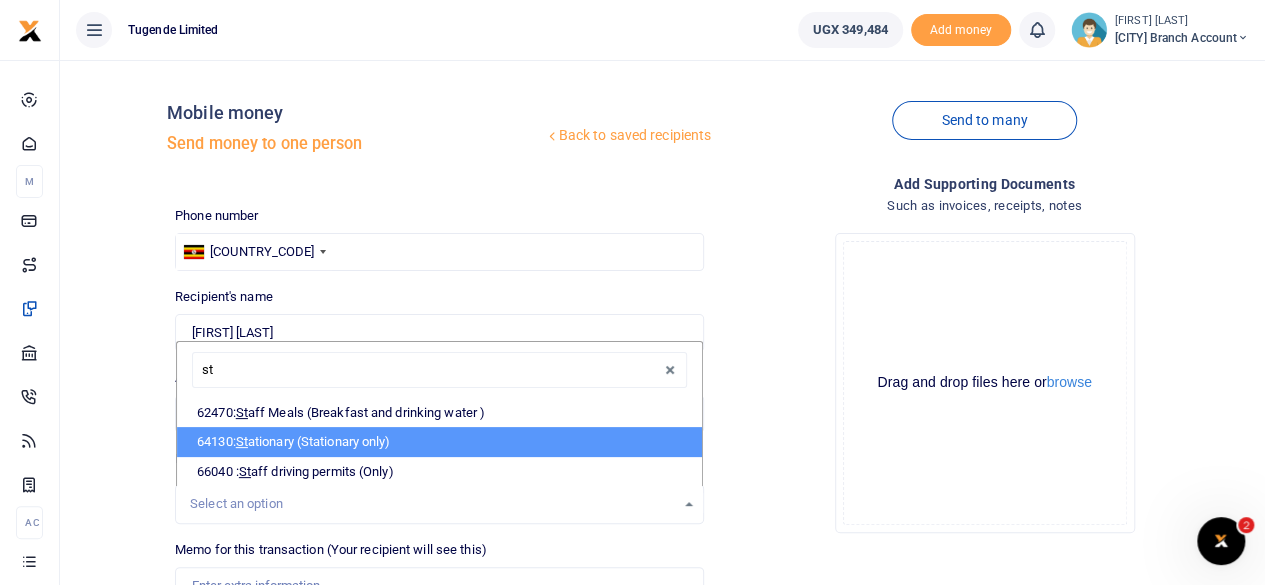click on "64130:  St ationary (Stationary only)" at bounding box center [439, 442] 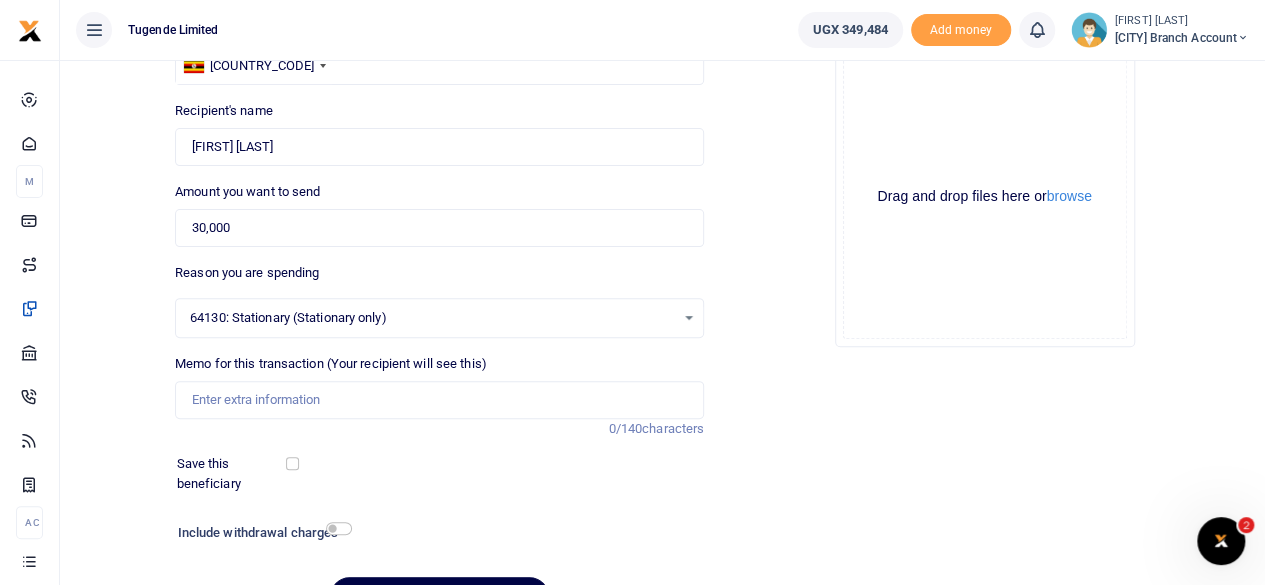 scroll, scrollTop: 240, scrollLeft: 0, axis: vertical 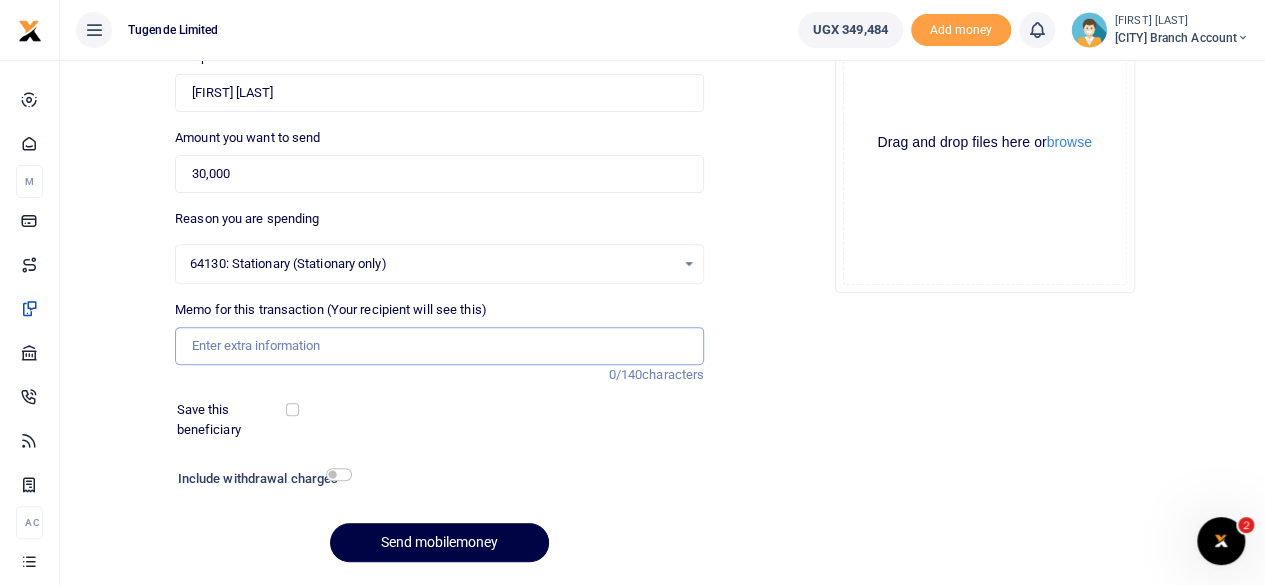 click on "Memo for this transaction (Your recipient will see this)" at bounding box center [439, 346] 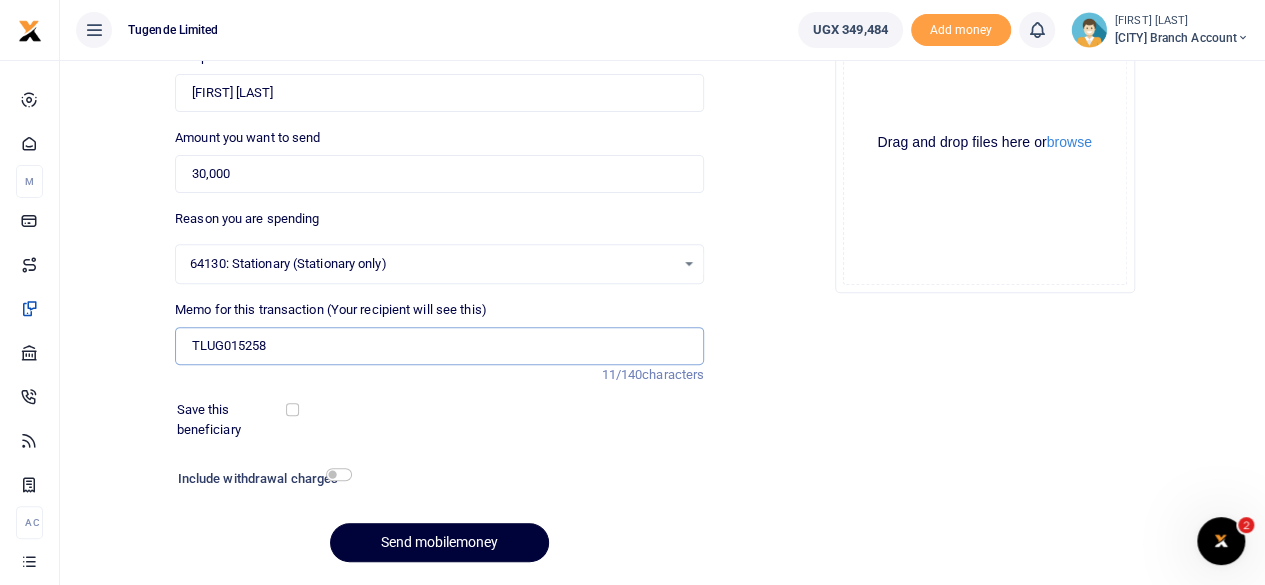 type on "TLUG015258" 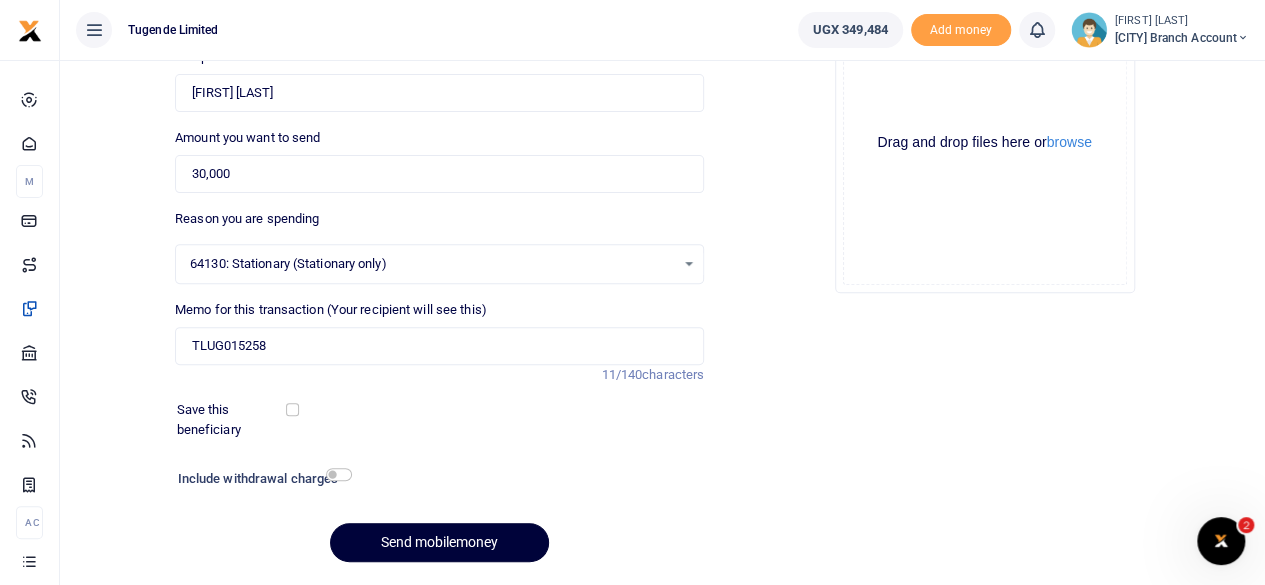 click on "Send mobilemoney" at bounding box center [439, 542] 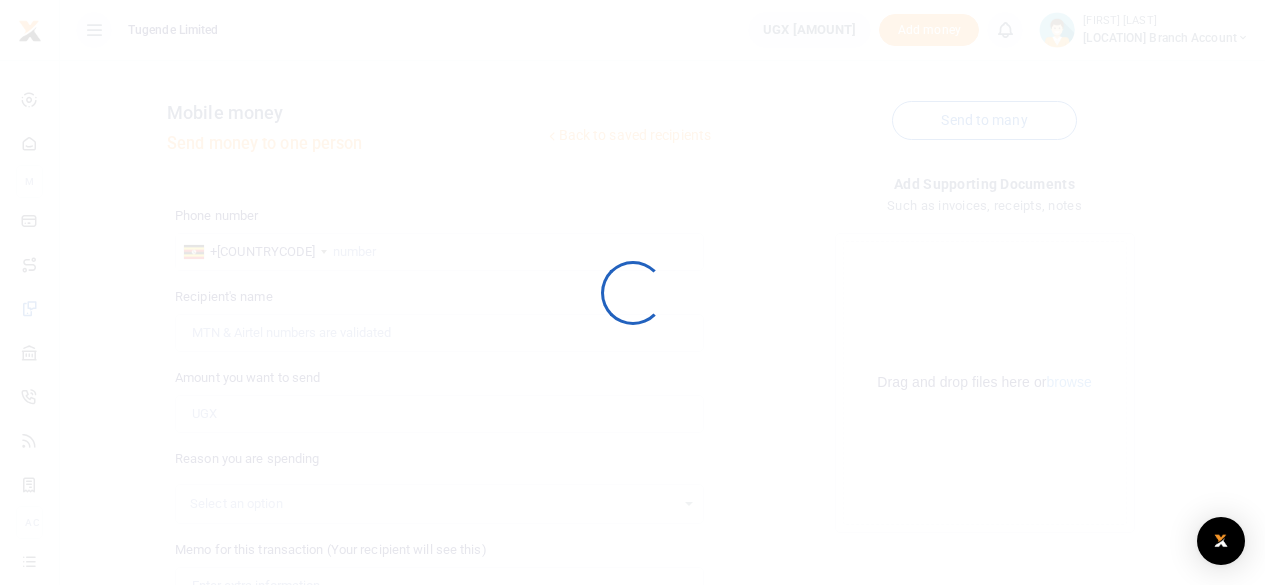 scroll, scrollTop: 240, scrollLeft: 0, axis: vertical 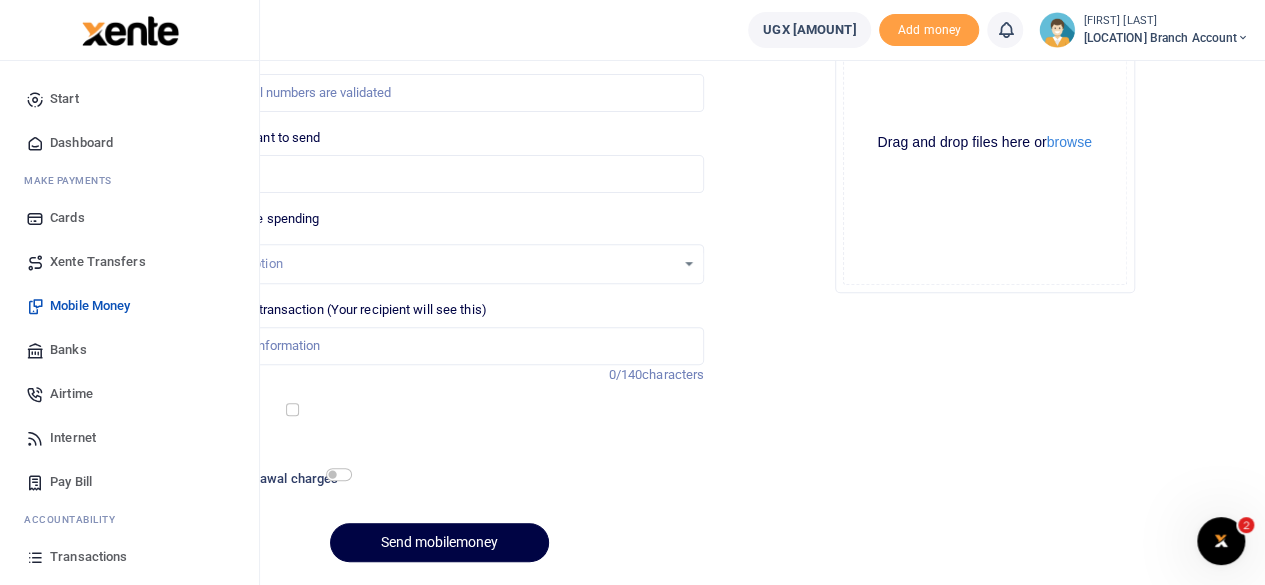 click on "Start
Dashboard
M ake Payments
Cards
Xente Transfers
Mobile Money
Banks
Airtime
Internet
Pay Bill" at bounding box center (129, 387) 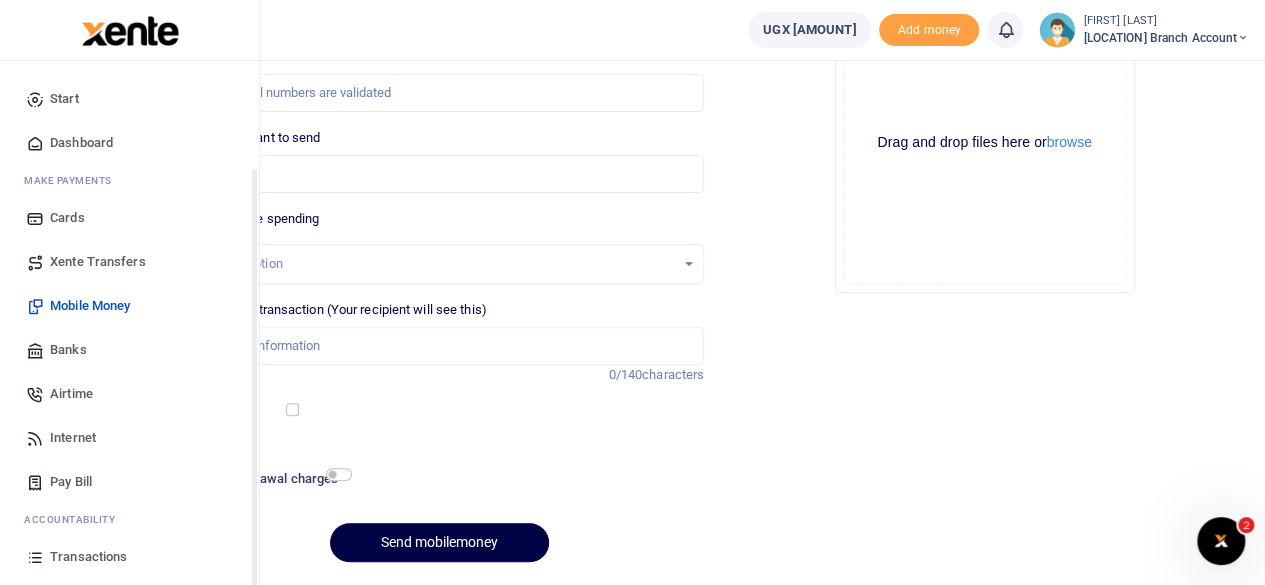 scroll, scrollTop: 128, scrollLeft: 0, axis: vertical 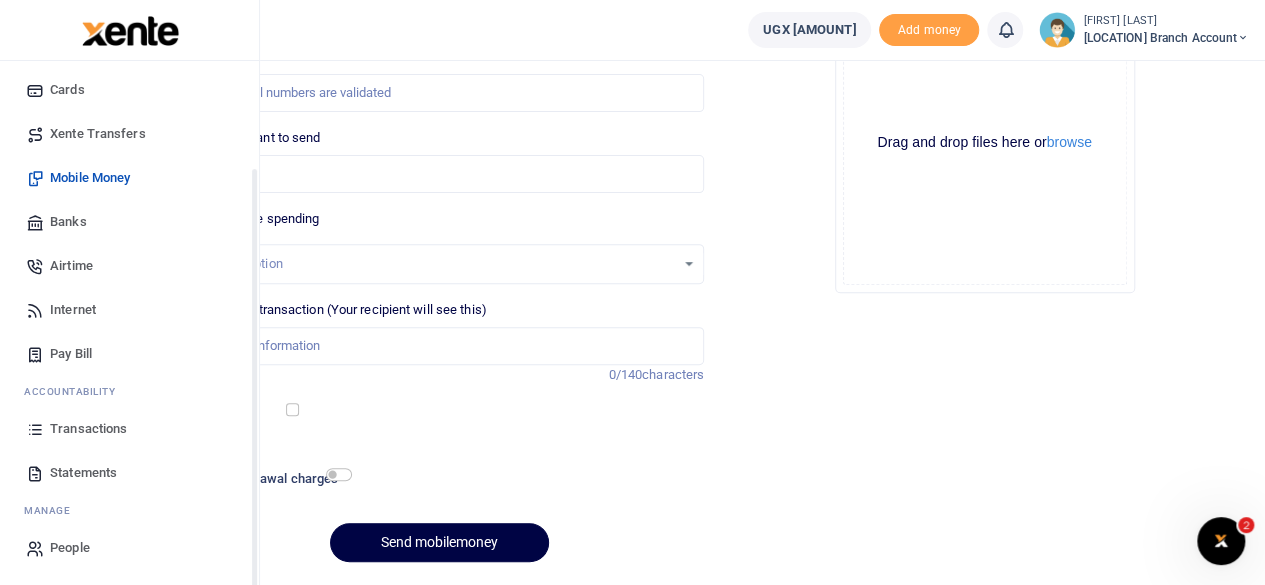 click on "Start
Dashboard
M ake Payments
Cards
Xente Transfers
Mobile Money
Banks
Airtime
Internet
Pay Bill" at bounding box center (129, 259) 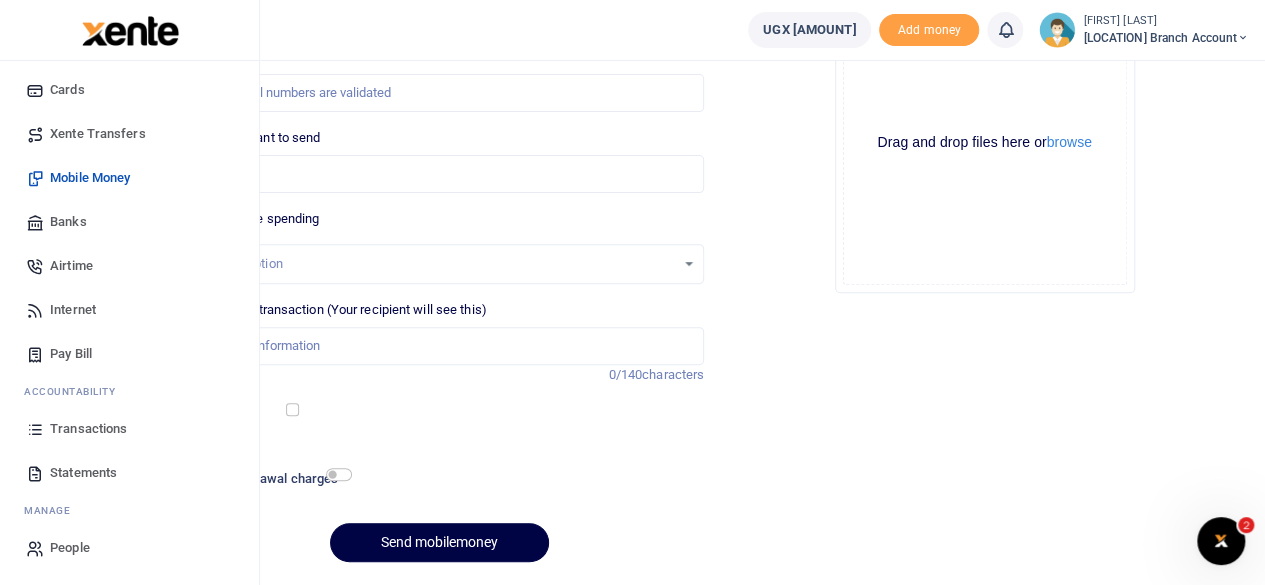 click on "Statements" at bounding box center [129, 473] 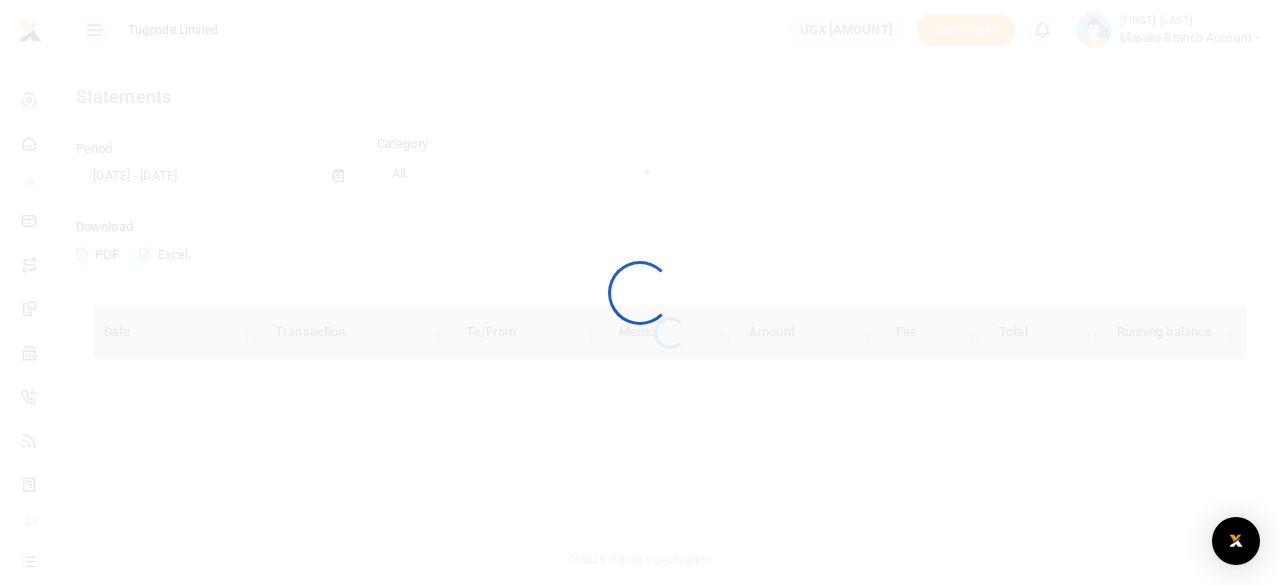 scroll, scrollTop: 0, scrollLeft: 0, axis: both 